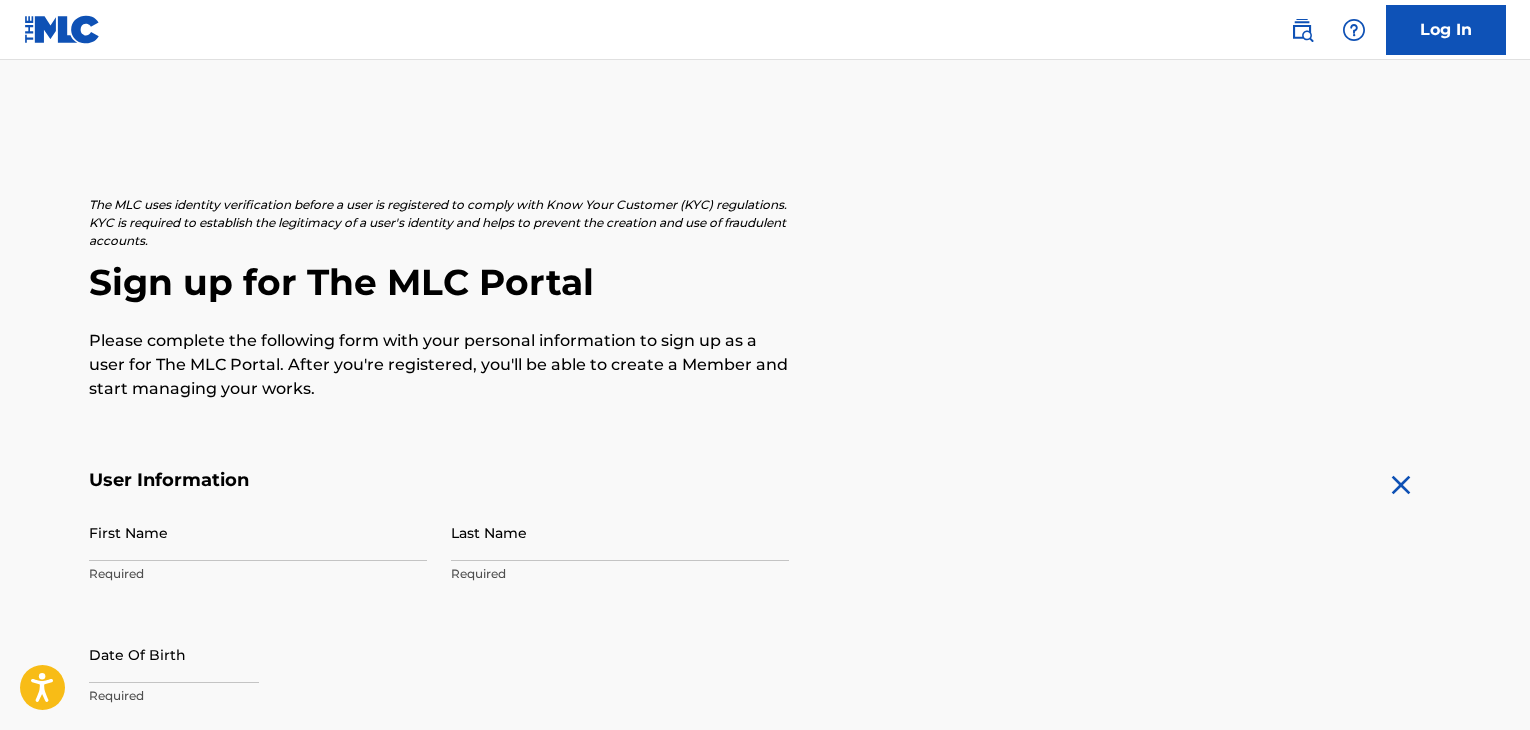 scroll, scrollTop: 0, scrollLeft: 0, axis: both 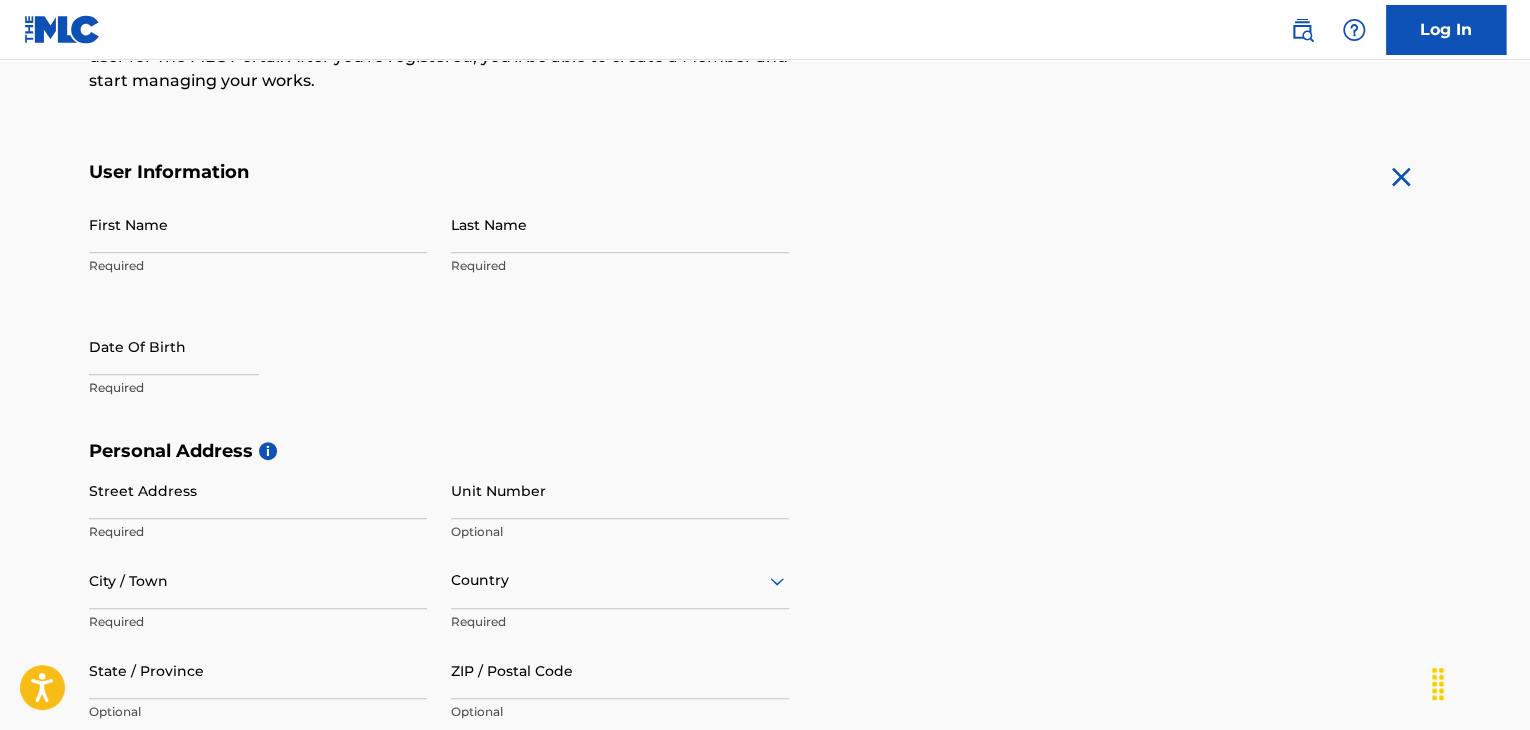 click on "First Name" at bounding box center (258, 224) 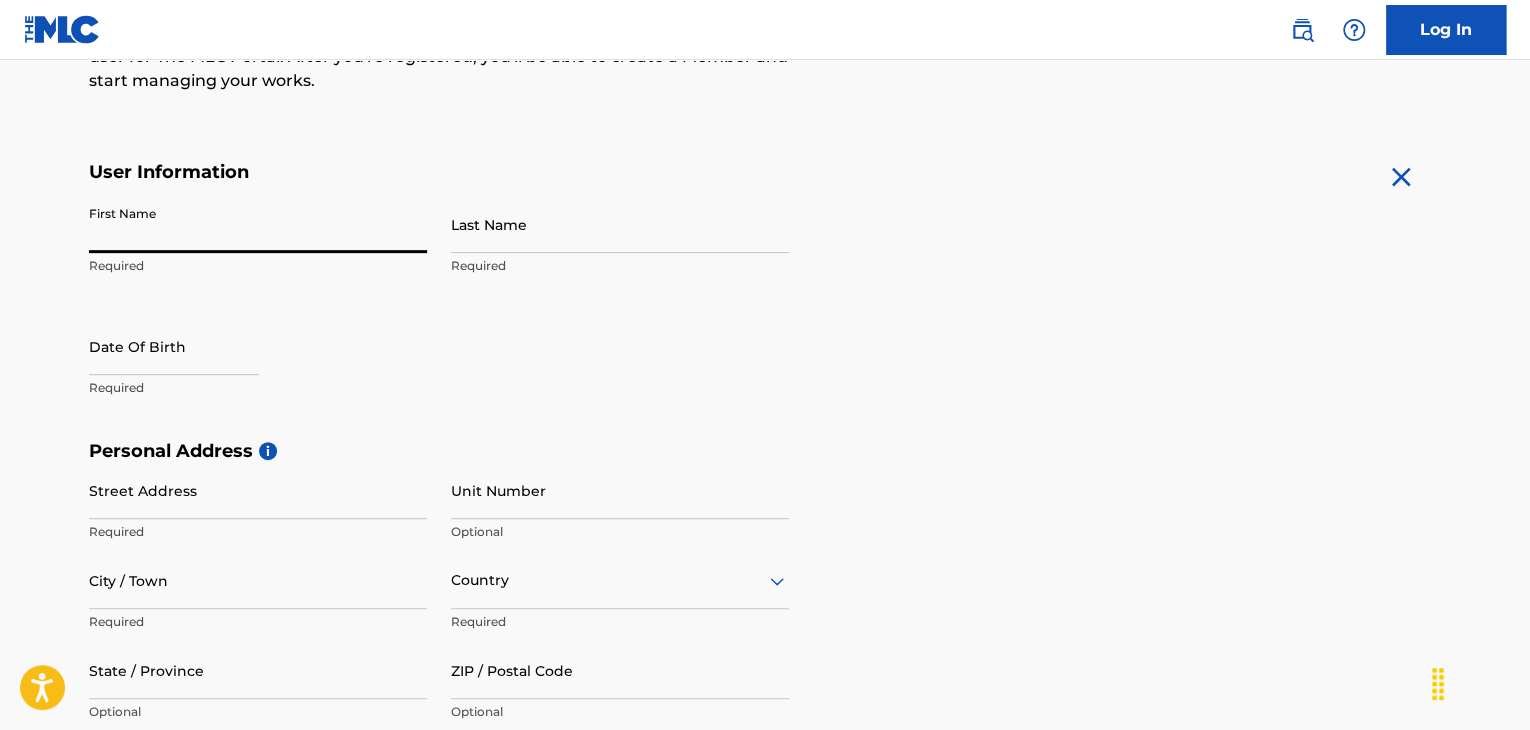 type on "[FIRST]" 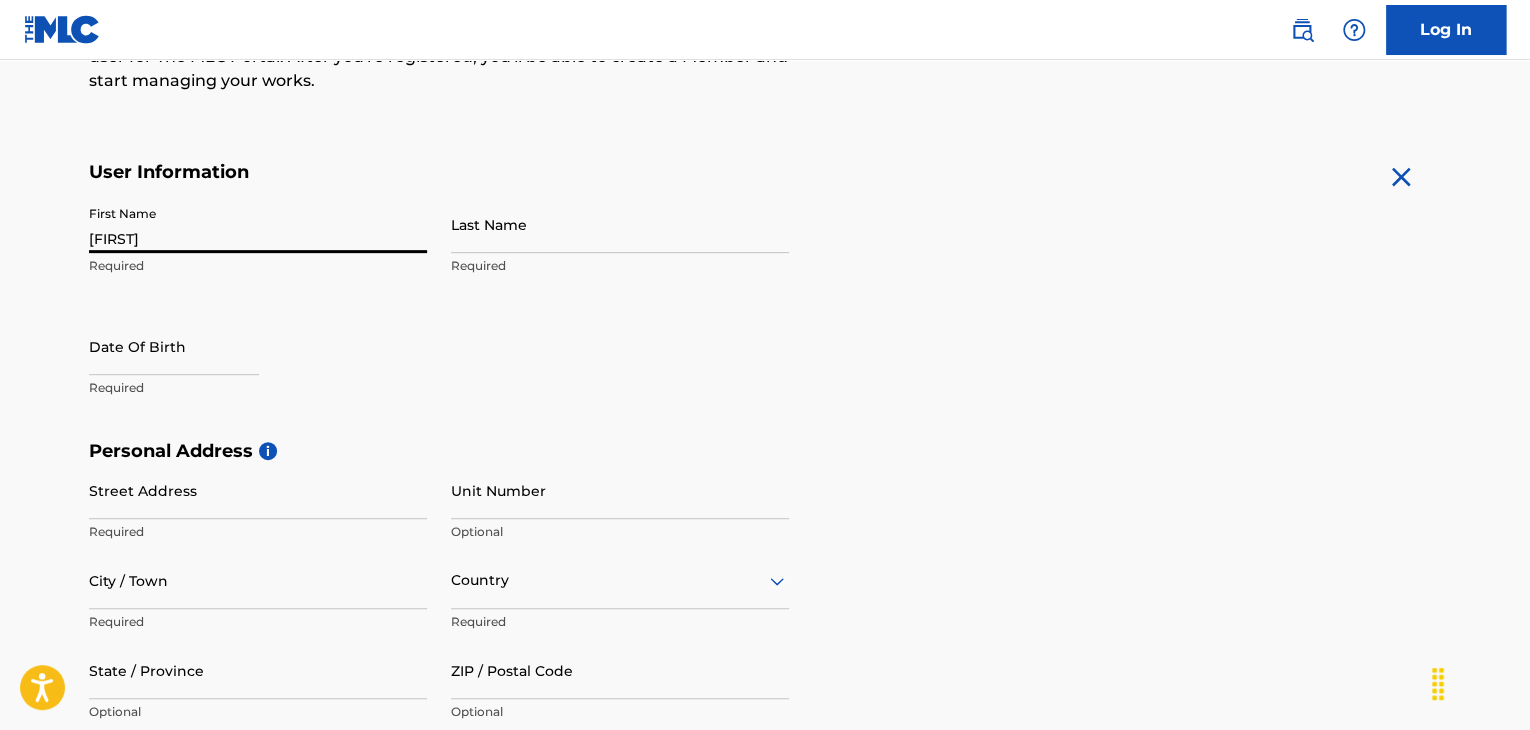 type on "[LAST]" 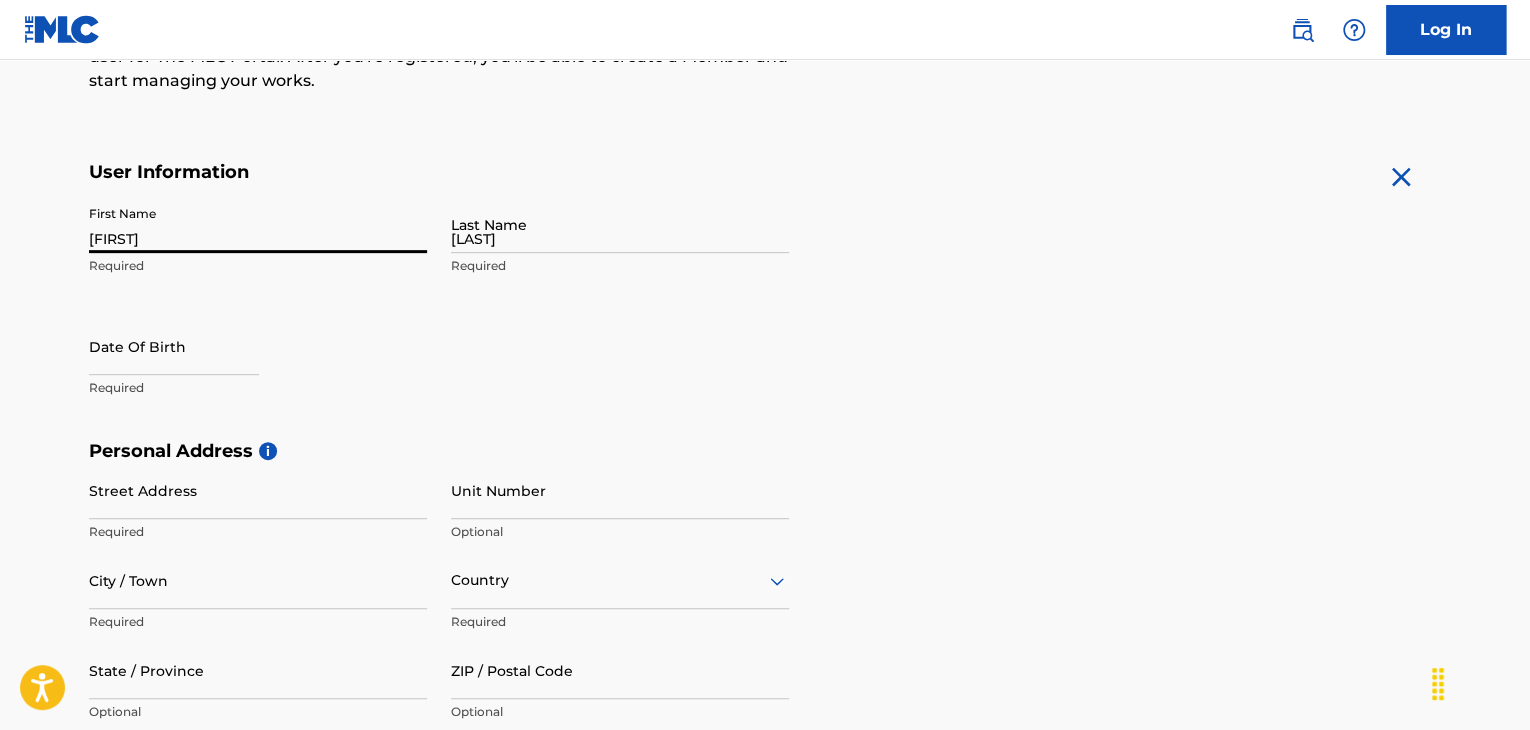 type on "[NUMBER] [STREET]" 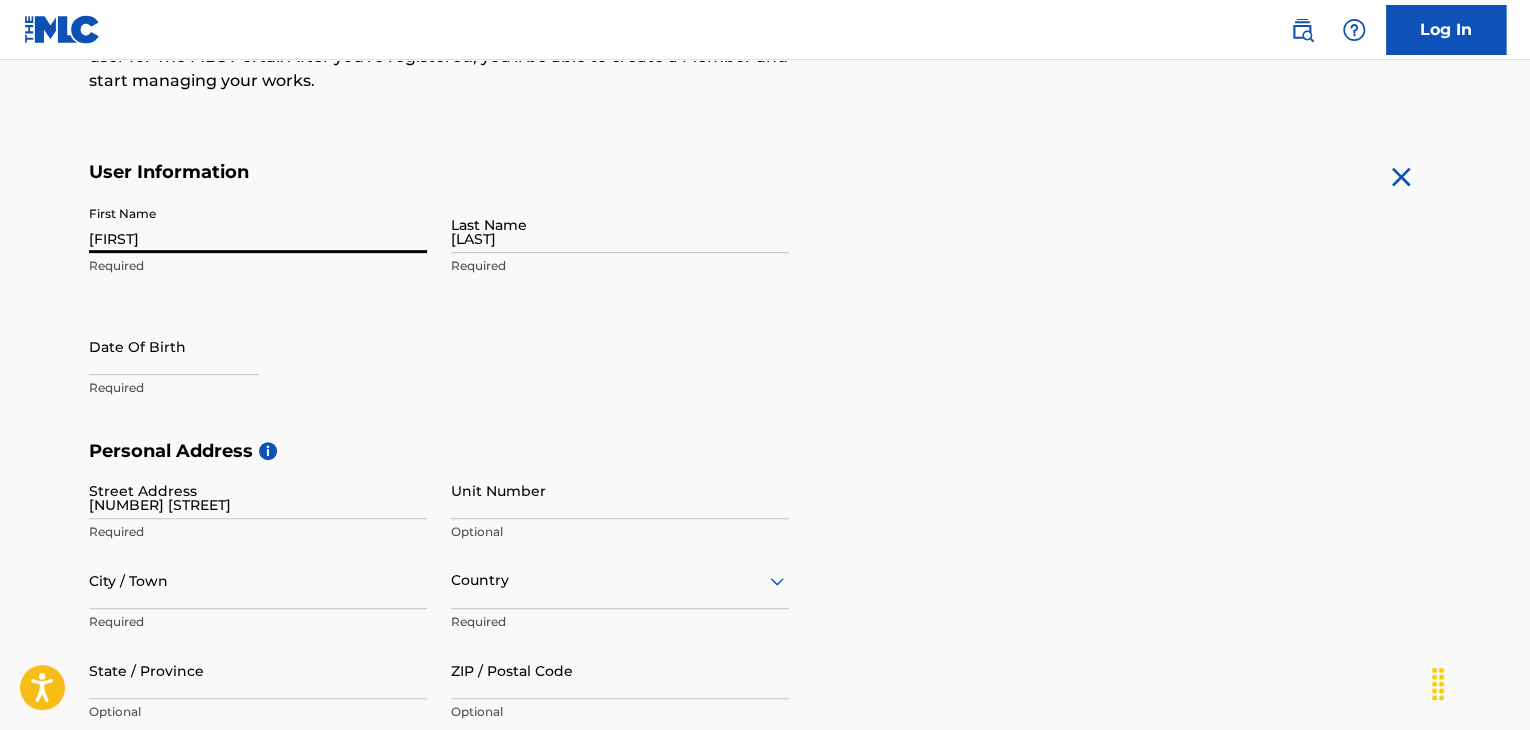 type on "[CITY]" 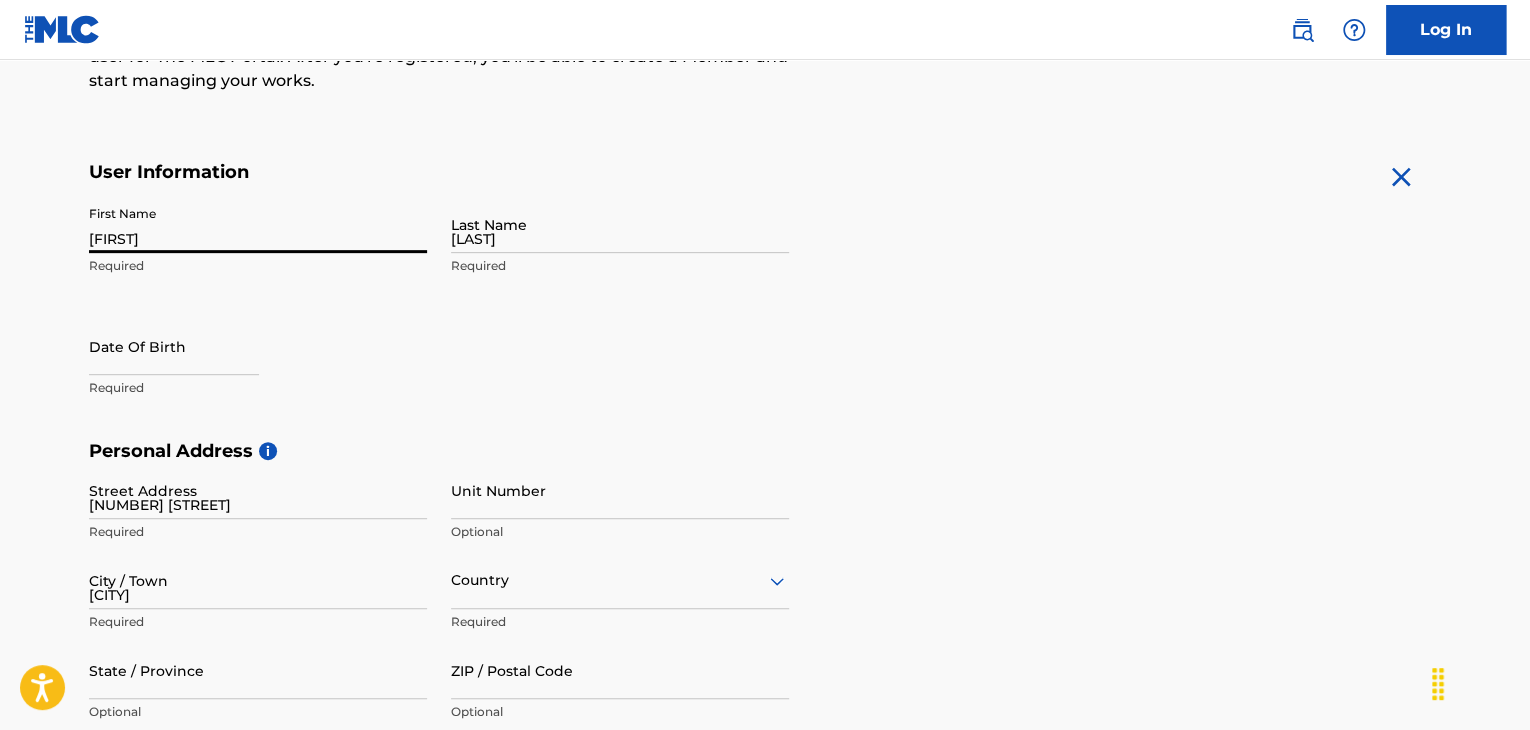 type on "United States" 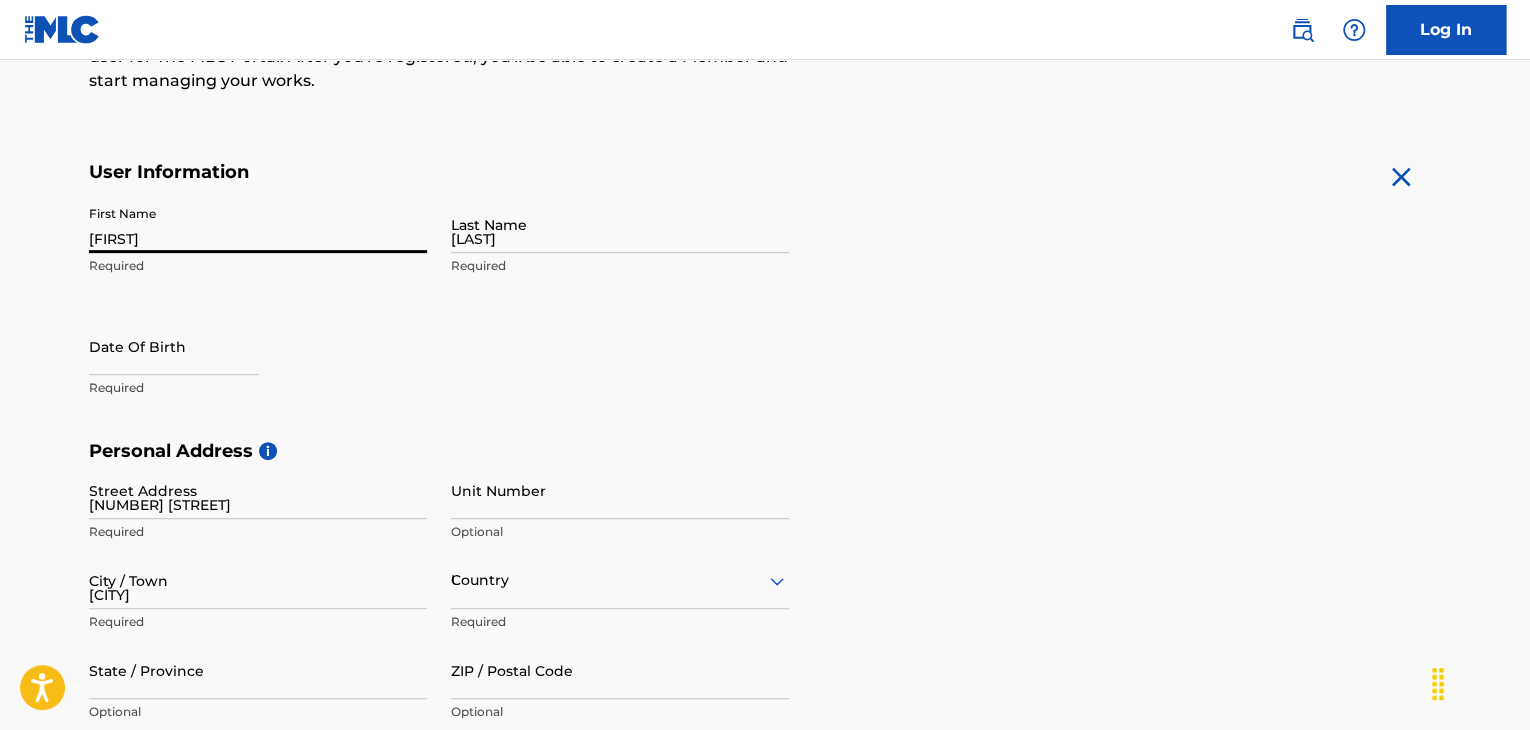 type on "TN" 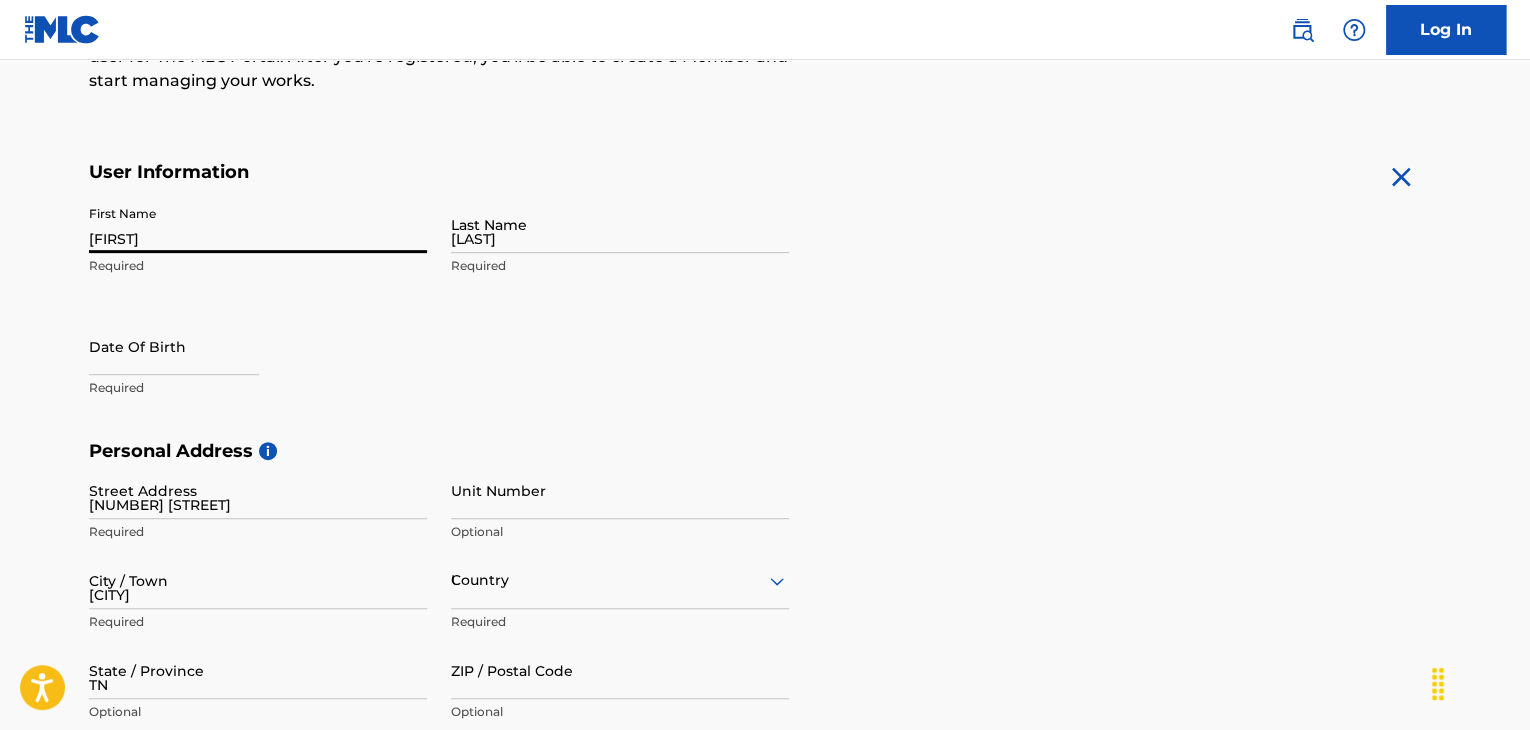 type on "[POSTAL_CODE]" 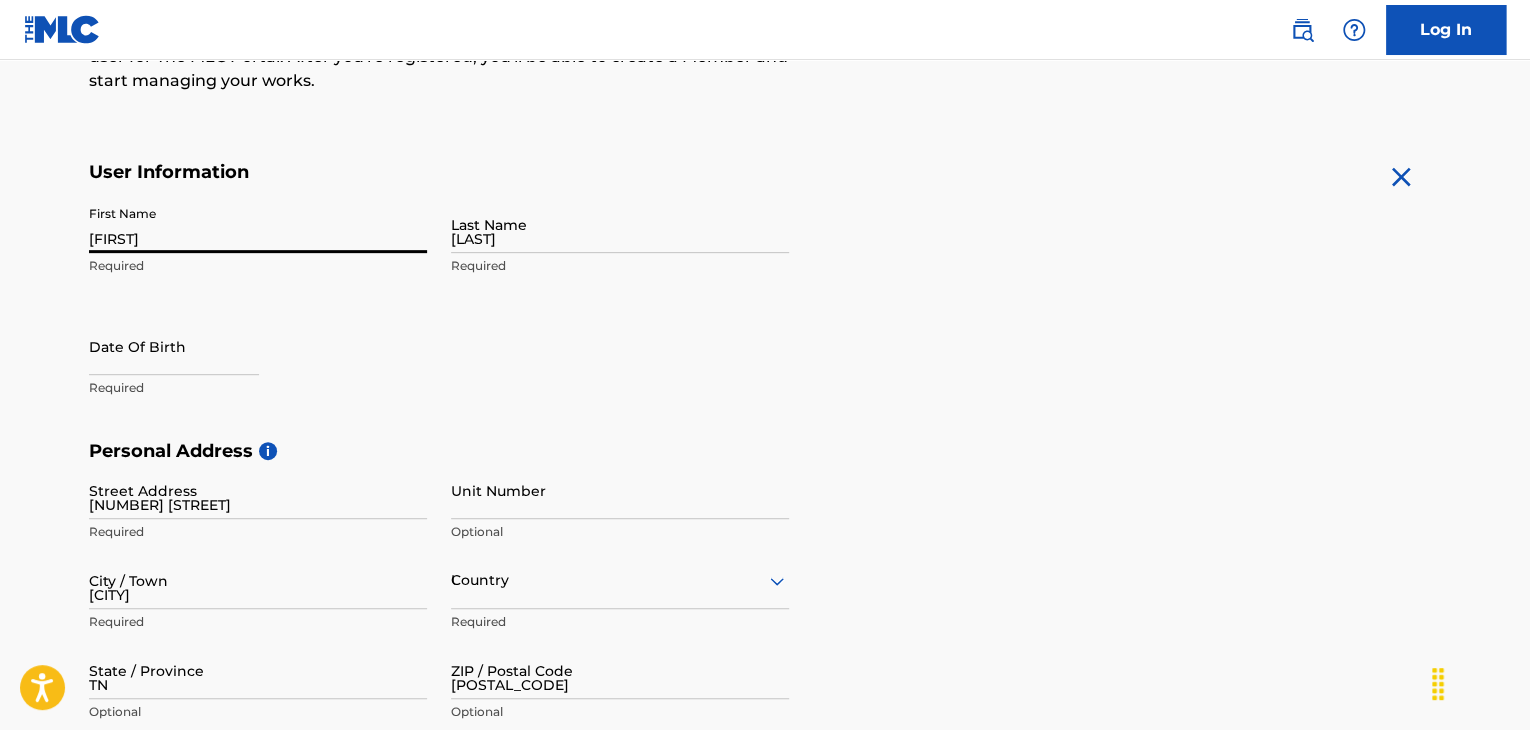 type on "1" 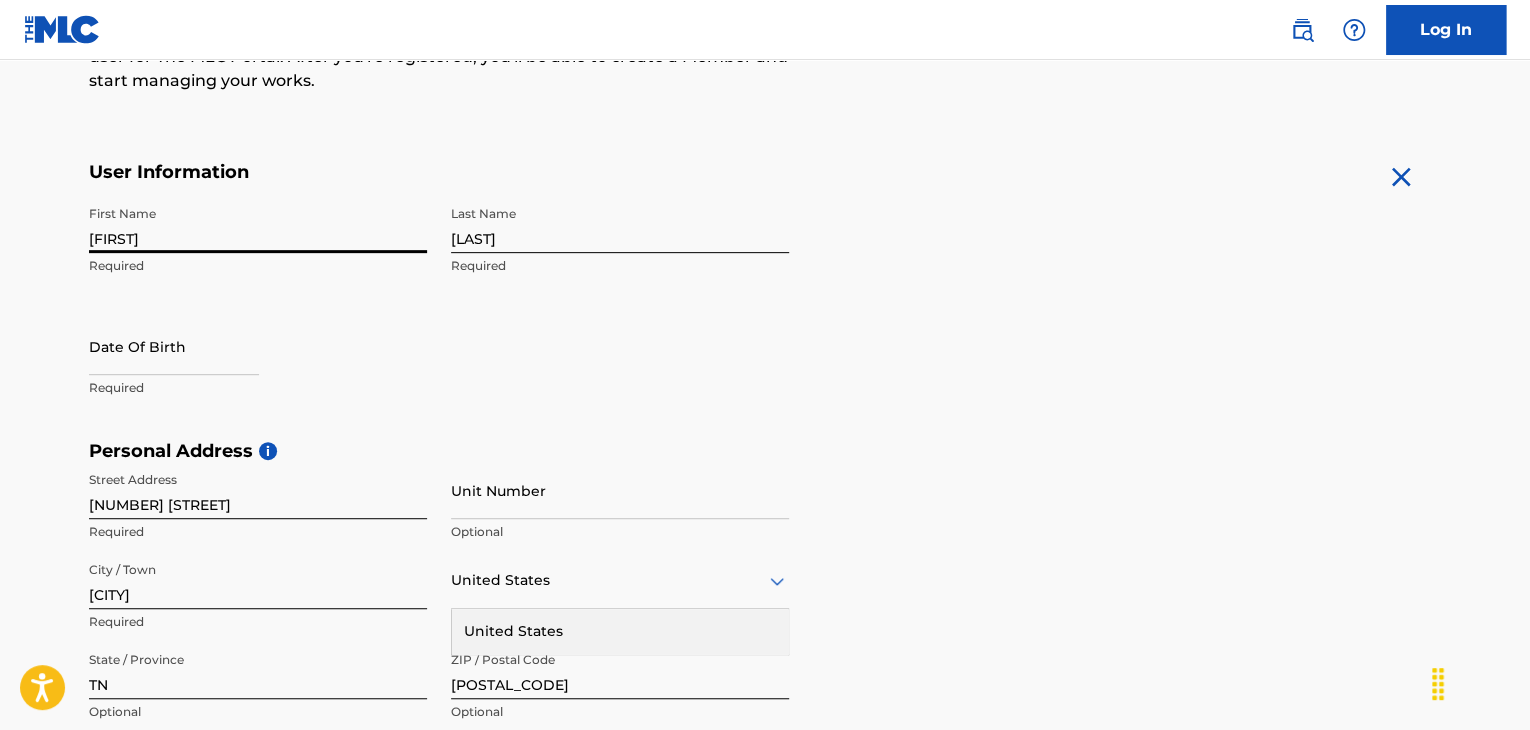 scroll, scrollTop: 705, scrollLeft: 0, axis: vertical 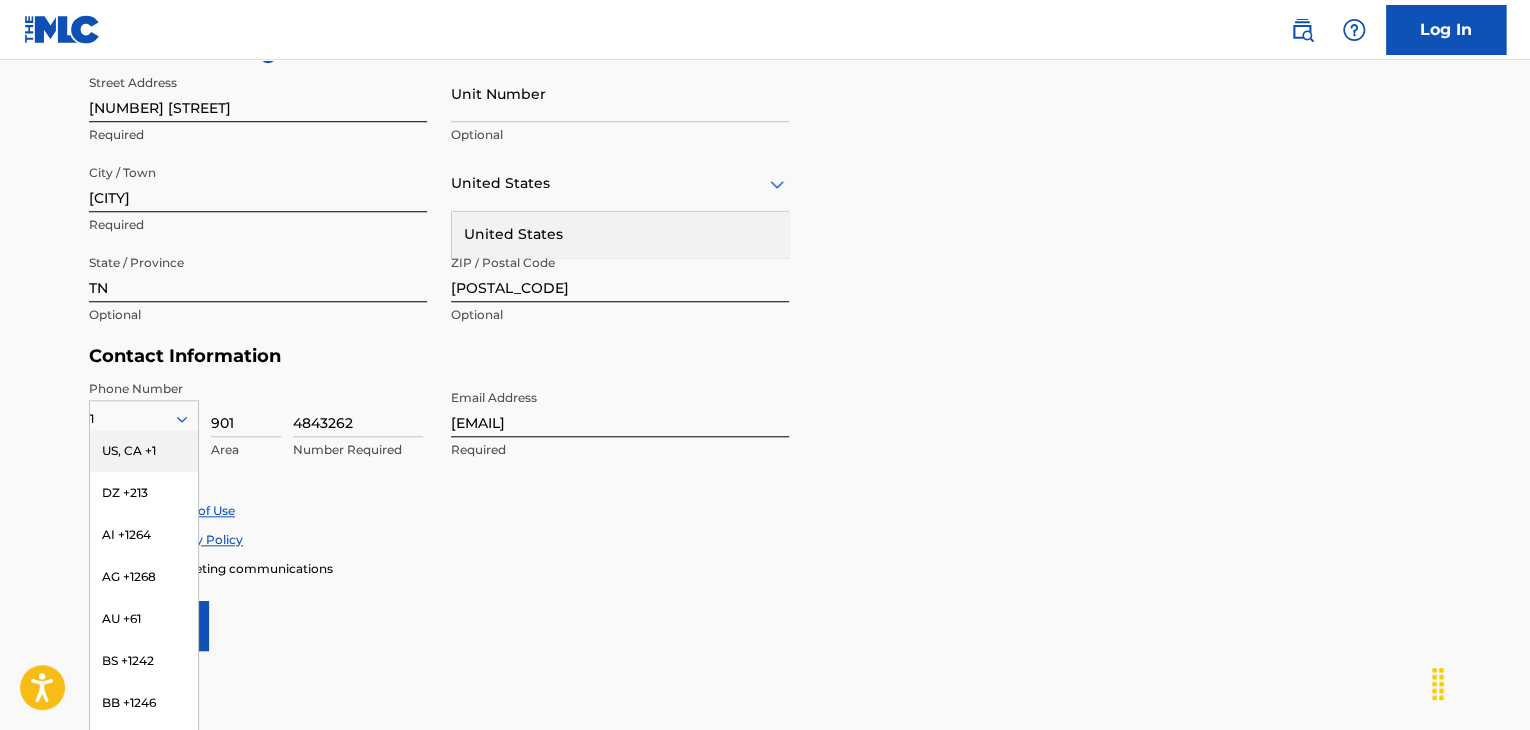 click on "US, CA +1" at bounding box center (144, 451) 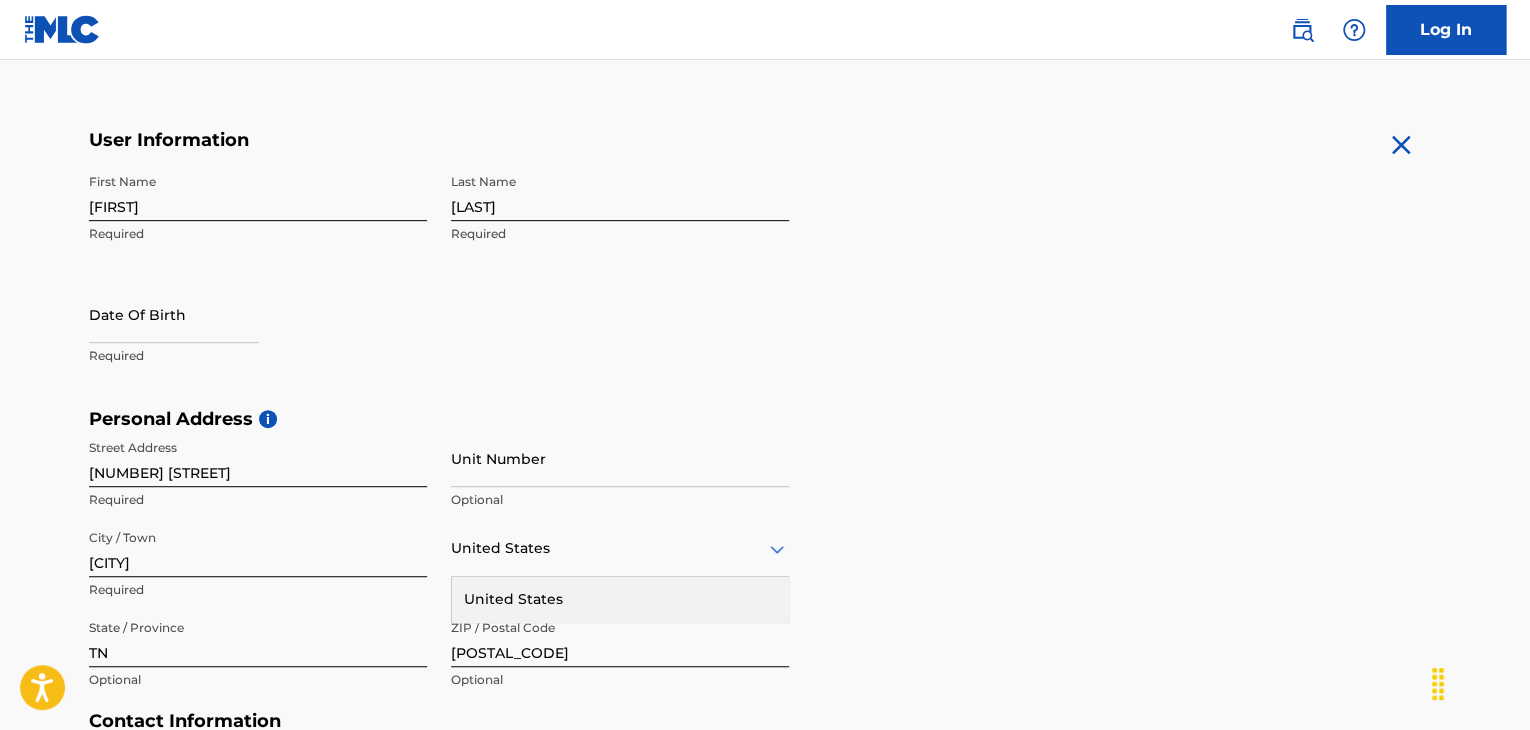 scroll, scrollTop: 337, scrollLeft: 0, axis: vertical 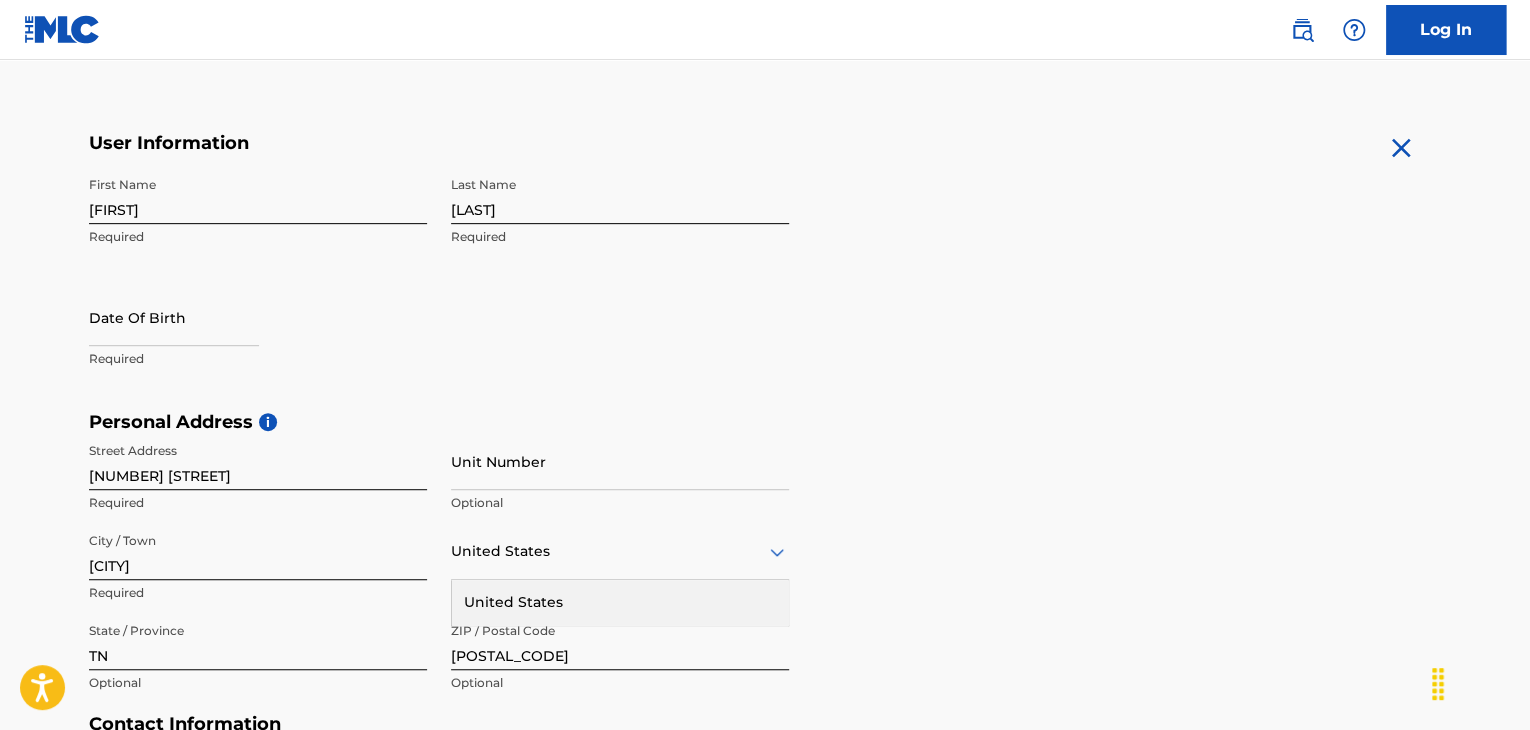 click at bounding box center (174, 317) 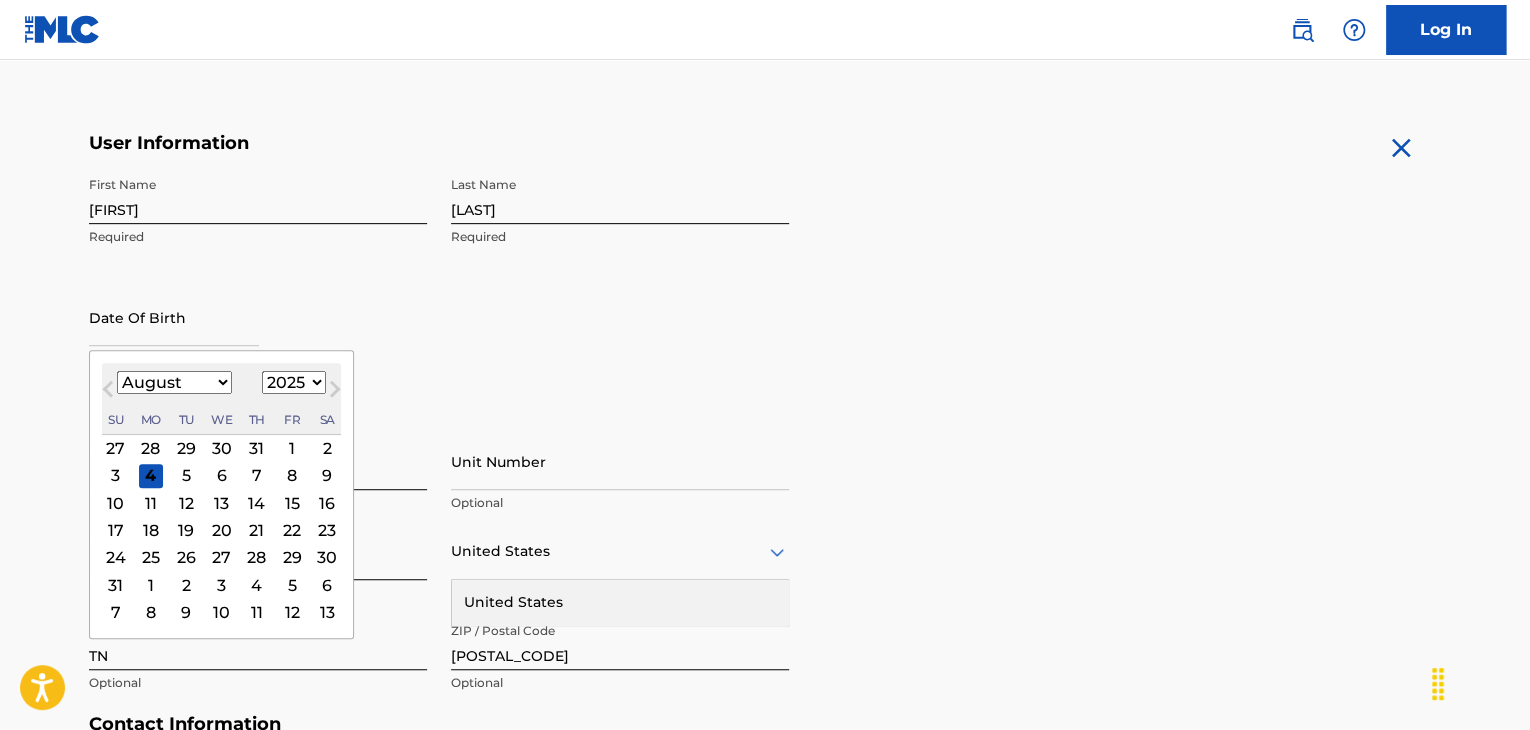 type on "[DATE]" 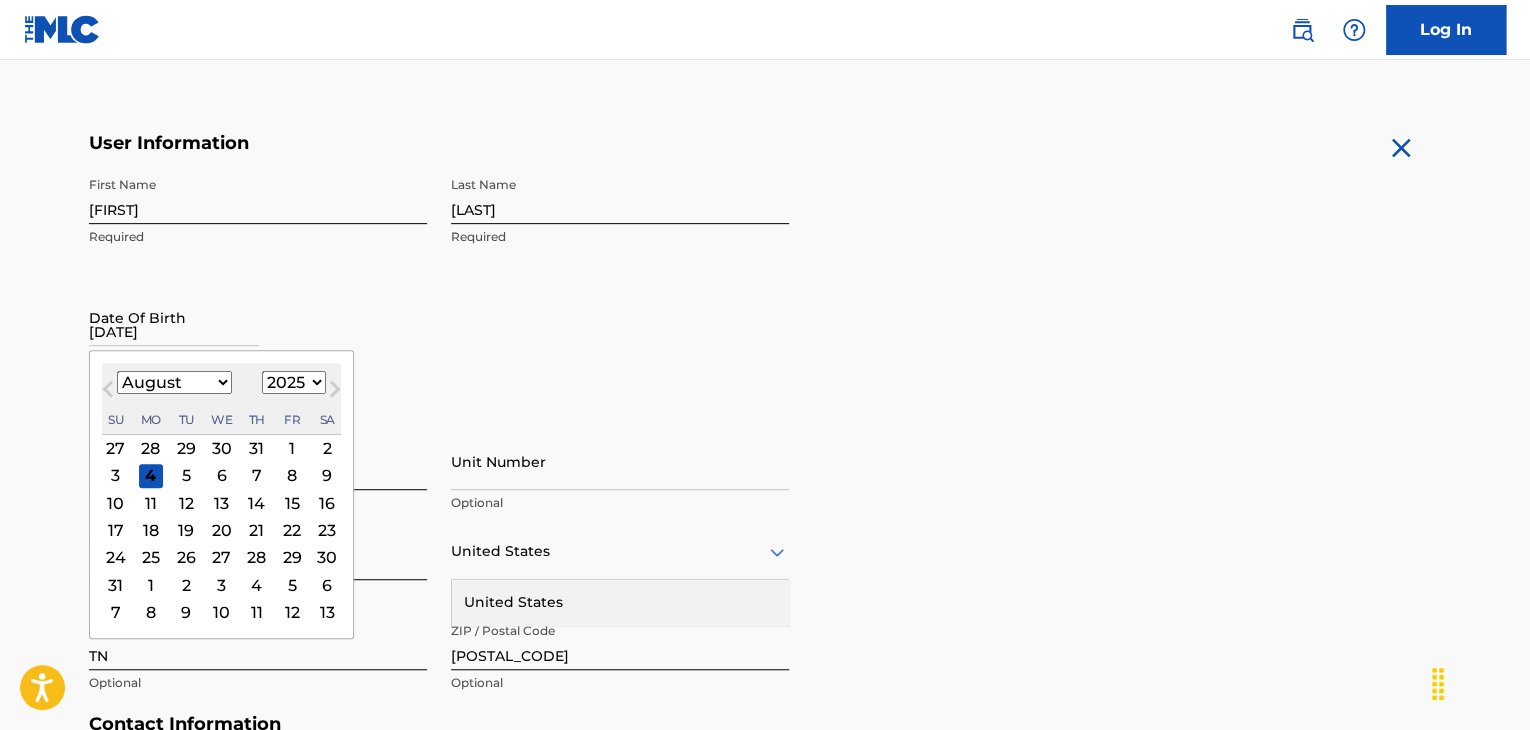 click on "January February March April May June July August September October November December" at bounding box center [174, 382] 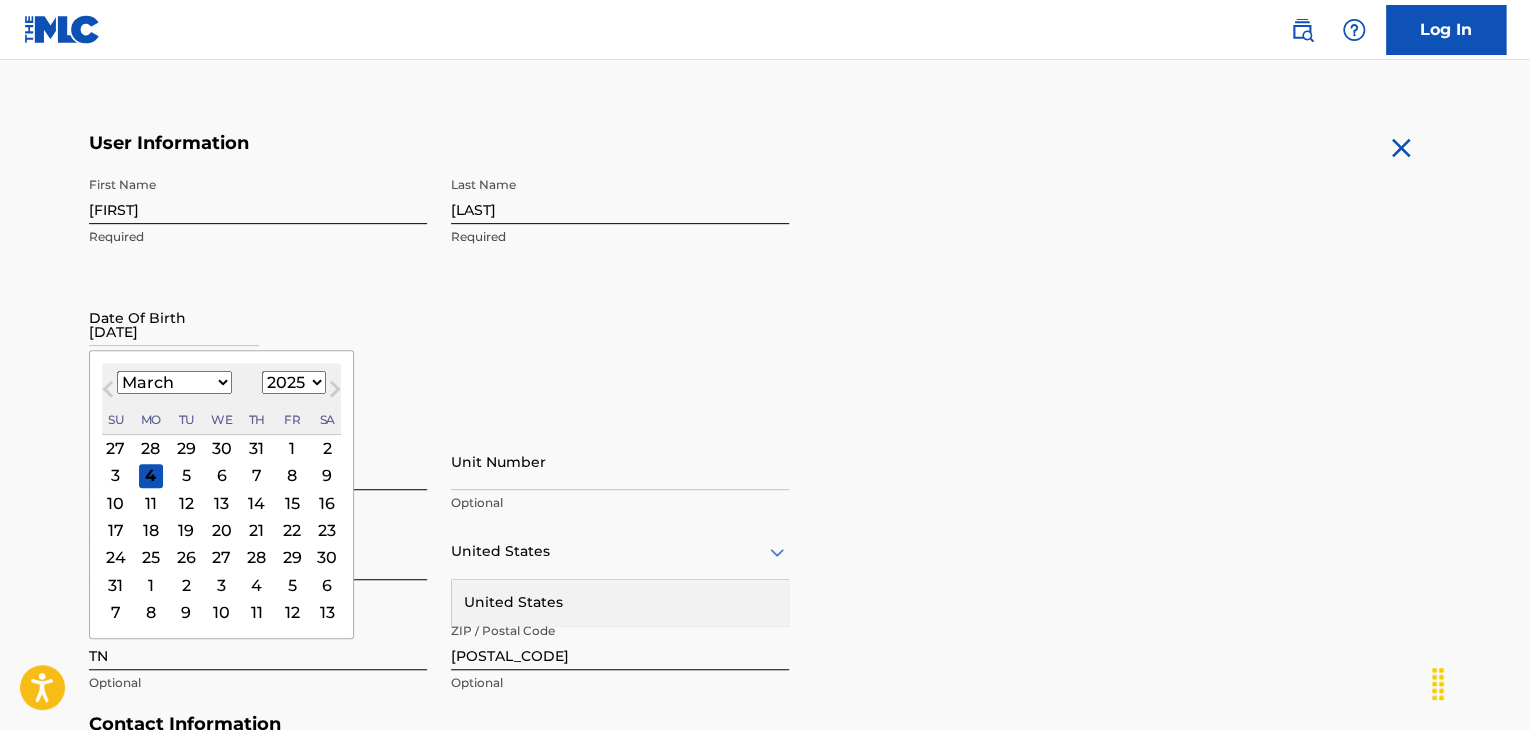 click on "January February March April May June July August September October November December" at bounding box center (174, 382) 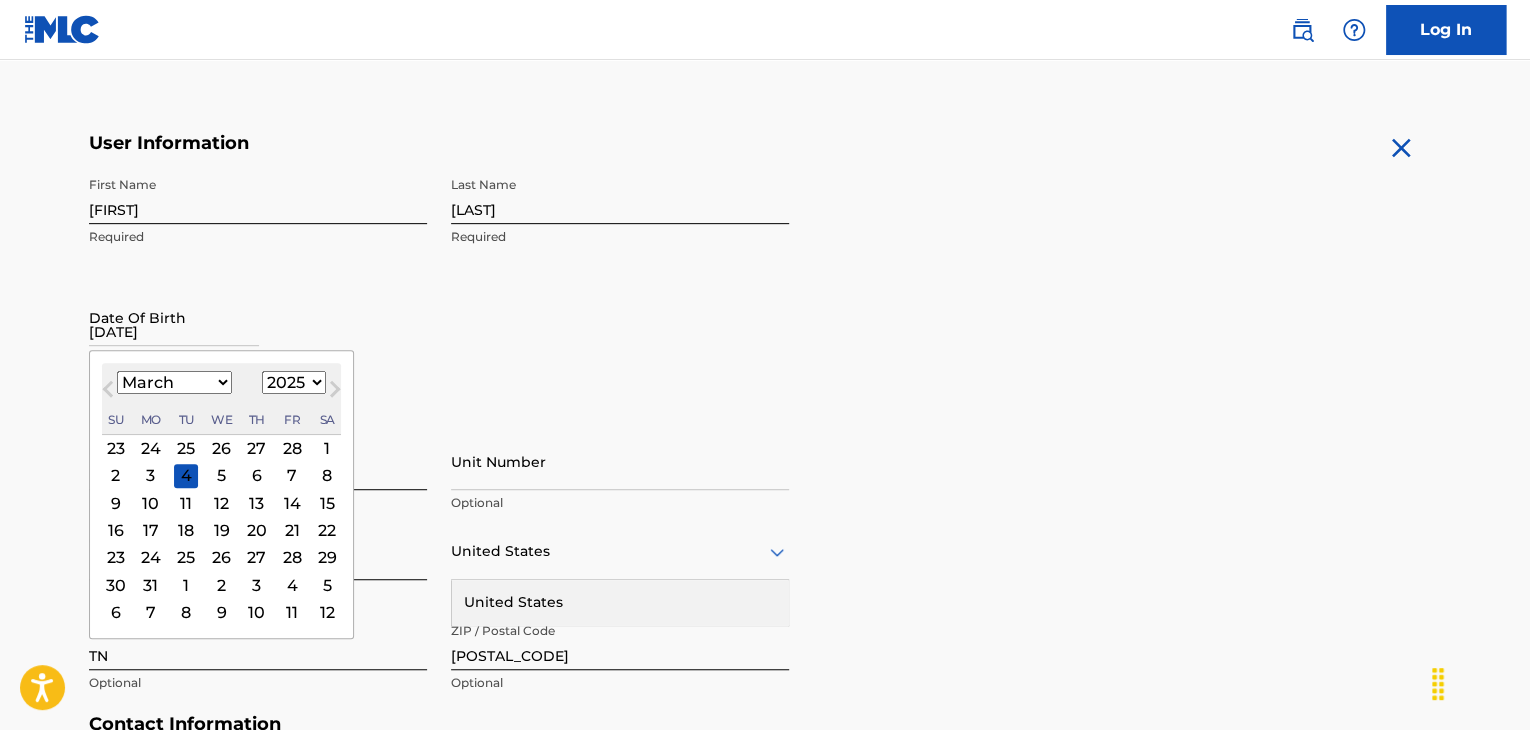 click on "1899 1900 1901 1902 1903 1904 1905 1906 1907 1908 1909 1910 1911 1912 1913 1914 1915 1916 1917 1918 1919 1920 1921 1922 1923 1924 1925 1926 1927 1928 1929 1930 1931 1932 1933 1934 1935 1936 1937 1938 1939 1940 1941 1942 1943 1944 1945 1946 1947 1948 1949 1950 1951 1952 1953 1954 1955 1956 1957 1958 1959 1960 1961 1962 1963 1964 1965 1966 1967 1968 1969 1970 1971 1972 1973 1974 1975 1976 1977 1978 1979 1980 1981 1982 1983 1984 1985 1986 1987 1988 1989 1990 1991 1992 1993 1994 1995 1996 1997 1998 1999 2000 2001 2002 2003 2004 2005 2006 2007 2008 2009 2010 2011 2012 2013 2014 2015 2016 2017 2018 2019 2020 2021 2022 2023 2024 2025 2026 2027 2028 2029 2030 2031 2032 2033 2034 2035 2036 2037 2038 2039 2040 2041 2042 2043 2044 2045 2046 2047 2048 2049 2050 2051 2052 2053 2054 2055 2056 2057 2058 2059 2060 2061 2062 2063 2064 2065 2066 2067 2068 2069 2070 2071 2072 2073 2074 2075 2076 2077 2078 2079 2080 2081 2082 2083 2084 2085 2086 2087 2088 2089 2090 2091 2092 2093 2094 2095 2096 2097 2098 2099 2100" at bounding box center [294, 382] 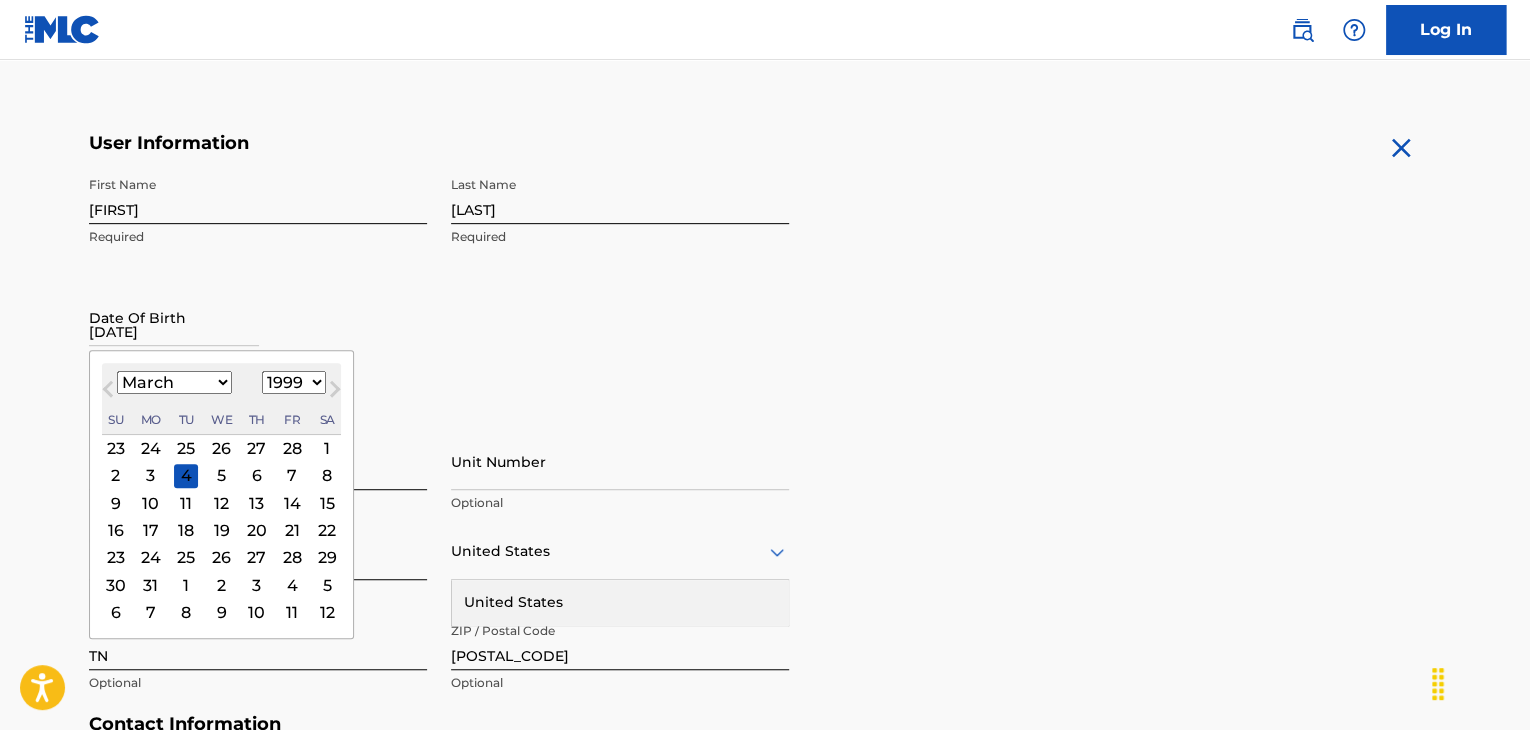click on "1899 1900 1901 1902 1903 1904 1905 1906 1907 1908 1909 1910 1911 1912 1913 1914 1915 1916 1917 1918 1919 1920 1921 1922 1923 1924 1925 1926 1927 1928 1929 1930 1931 1932 1933 1934 1935 1936 1937 1938 1939 1940 1941 1942 1943 1944 1945 1946 1947 1948 1949 1950 1951 1952 1953 1954 1955 1956 1957 1958 1959 1960 1961 1962 1963 1964 1965 1966 1967 1968 1969 1970 1971 1972 1973 1974 1975 1976 1977 1978 1979 1980 1981 1982 1983 1984 1985 1986 1987 1988 1989 1990 1991 1992 1993 1994 1995 1996 1997 1998 1999 2000 2001 2002 2003 2004 2005 2006 2007 2008 2009 2010 2011 2012 2013 2014 2015 2016 2017 2018 2019 2020 2021 2022 2023 2024 2025 2026 2027 2028 2029 2030 2031 2032 2033 2034 2035 2036 2037 2038 2039 2040 2041 2042 2043 2044 2045 2046 2047 2048 2049 2050 2051 2052 2053 2054 2055 2056 2057 2058 2059 2060 2061 2062 2063 2064 2065 2066 2067 2068 2069 2070 2071 2072 2073 2074 2075 2076 2077 2078 2079 2080 2081 2082 2083 2084 2085 2086 2087 2088 2089 2090 2091 2092 2093 2094 2095 2096 2097 2098 2099 2100" at bounding box center [294, 382] 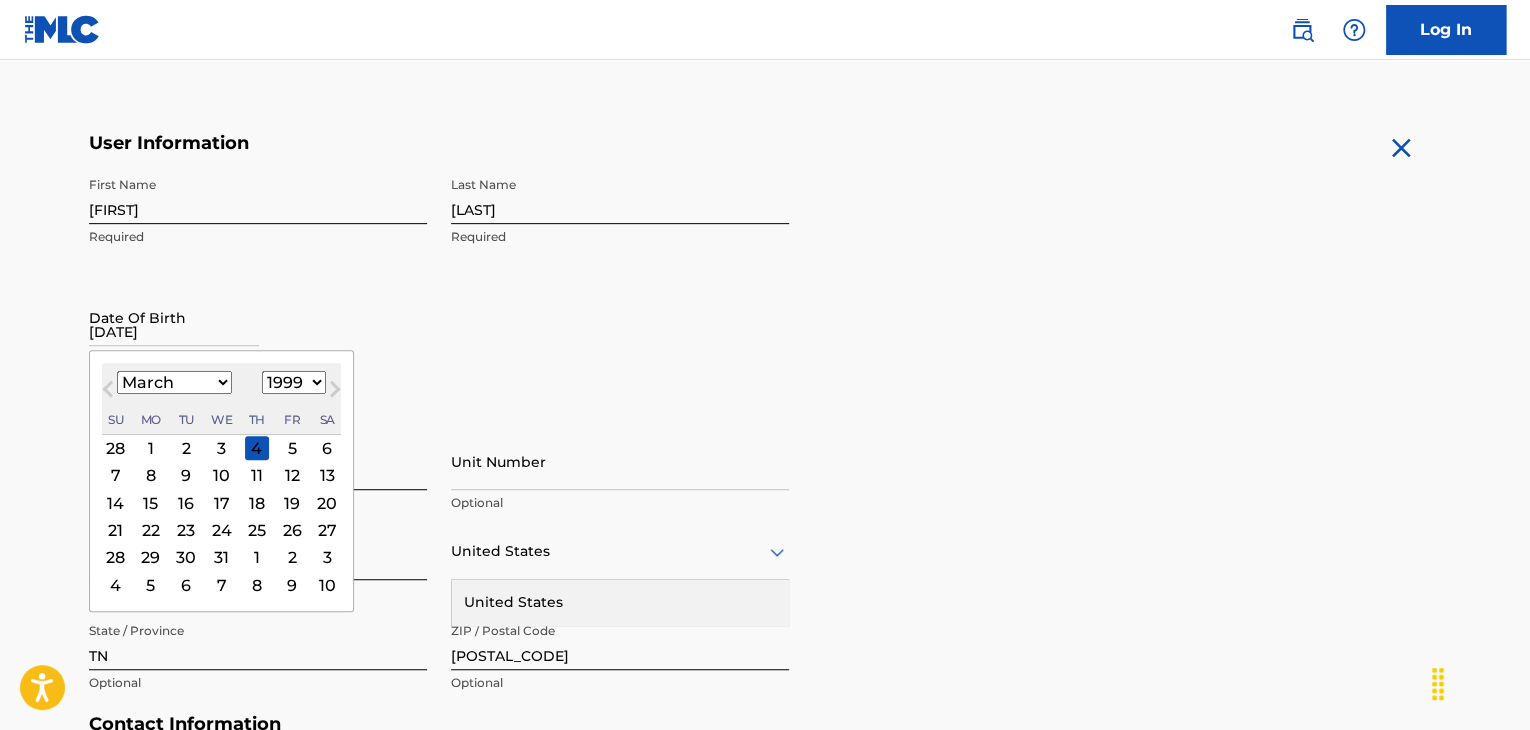 click on "2" at bounding box center (186, 448) 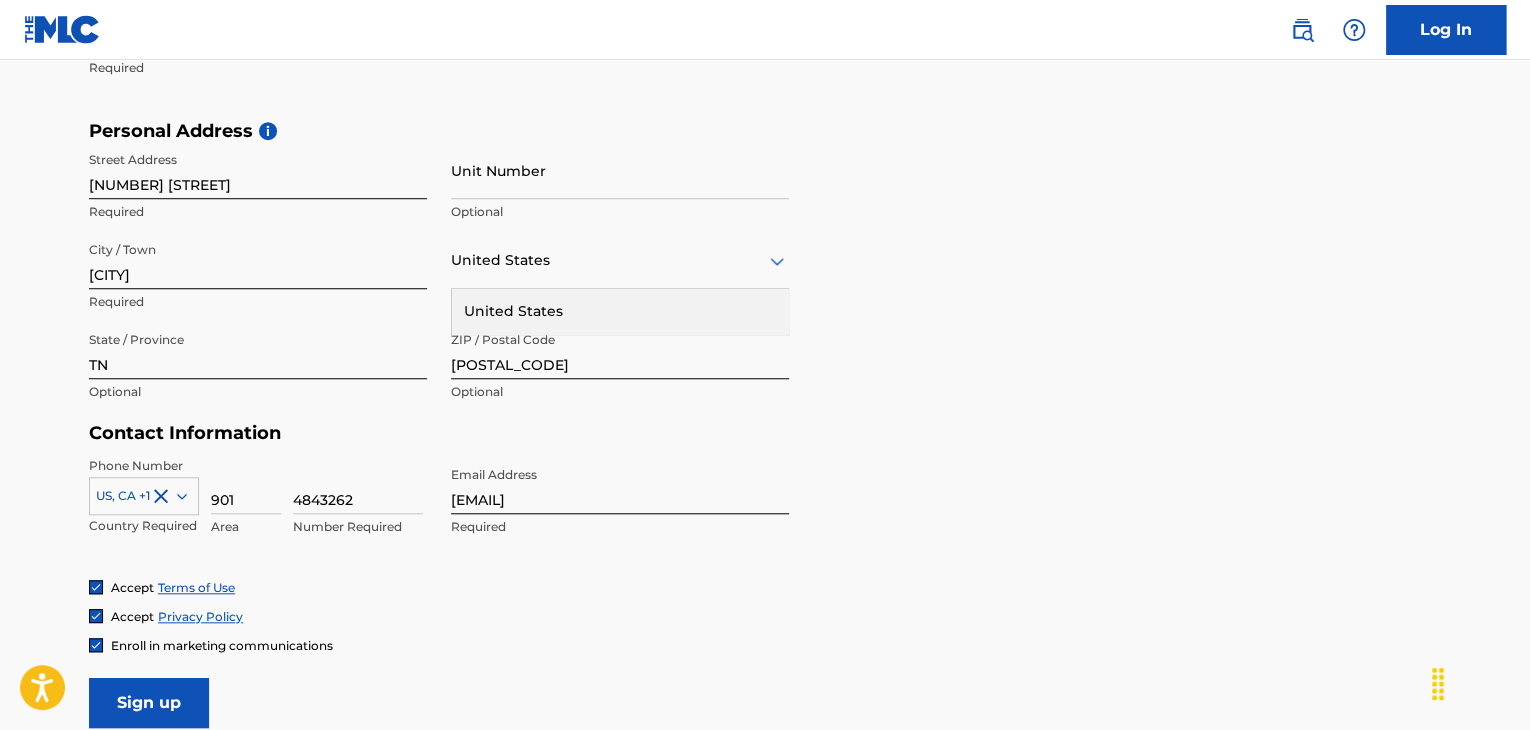 scroll, scrollTop: 833, scrollLeft: 0, axis: vertical 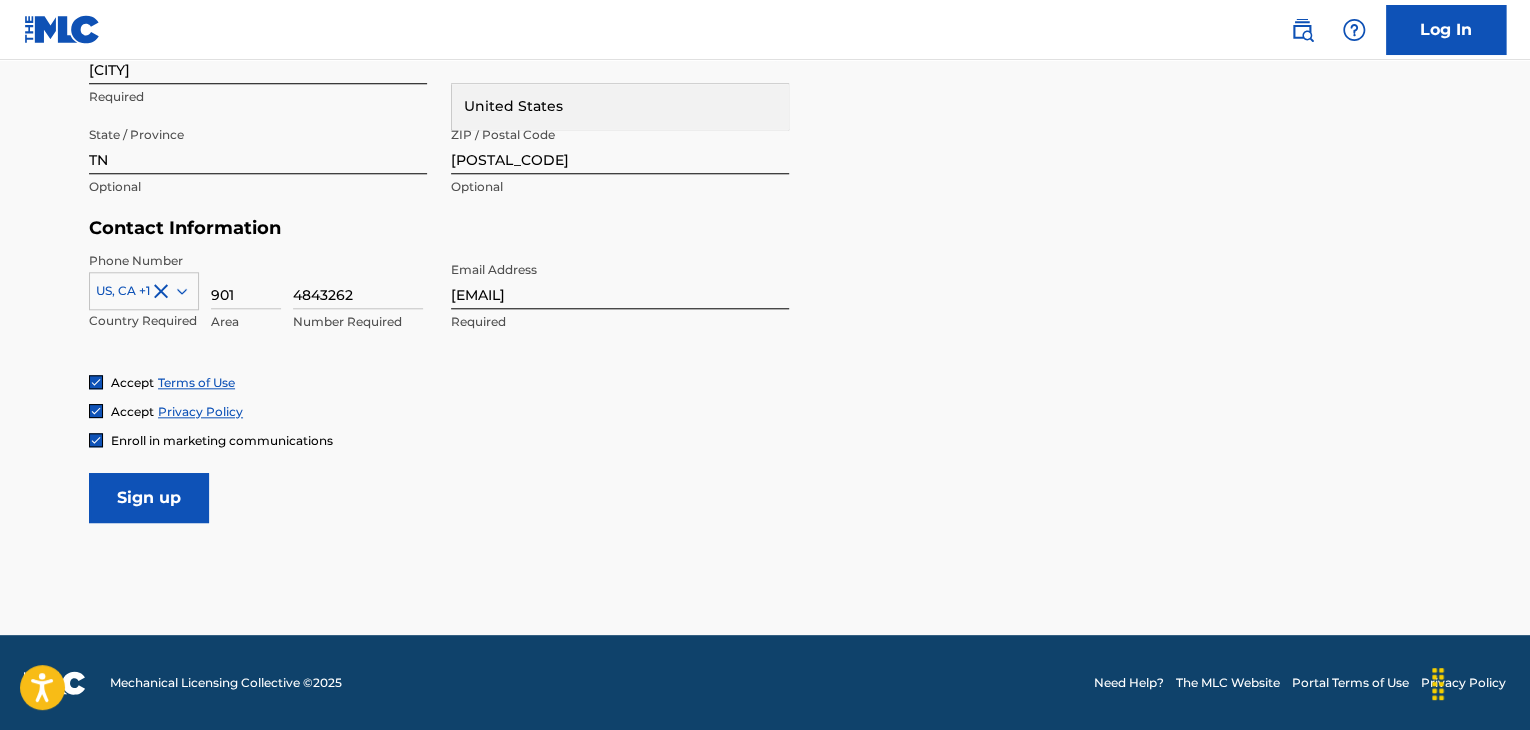 click on "Sign up" at bounding box center [149, 498] 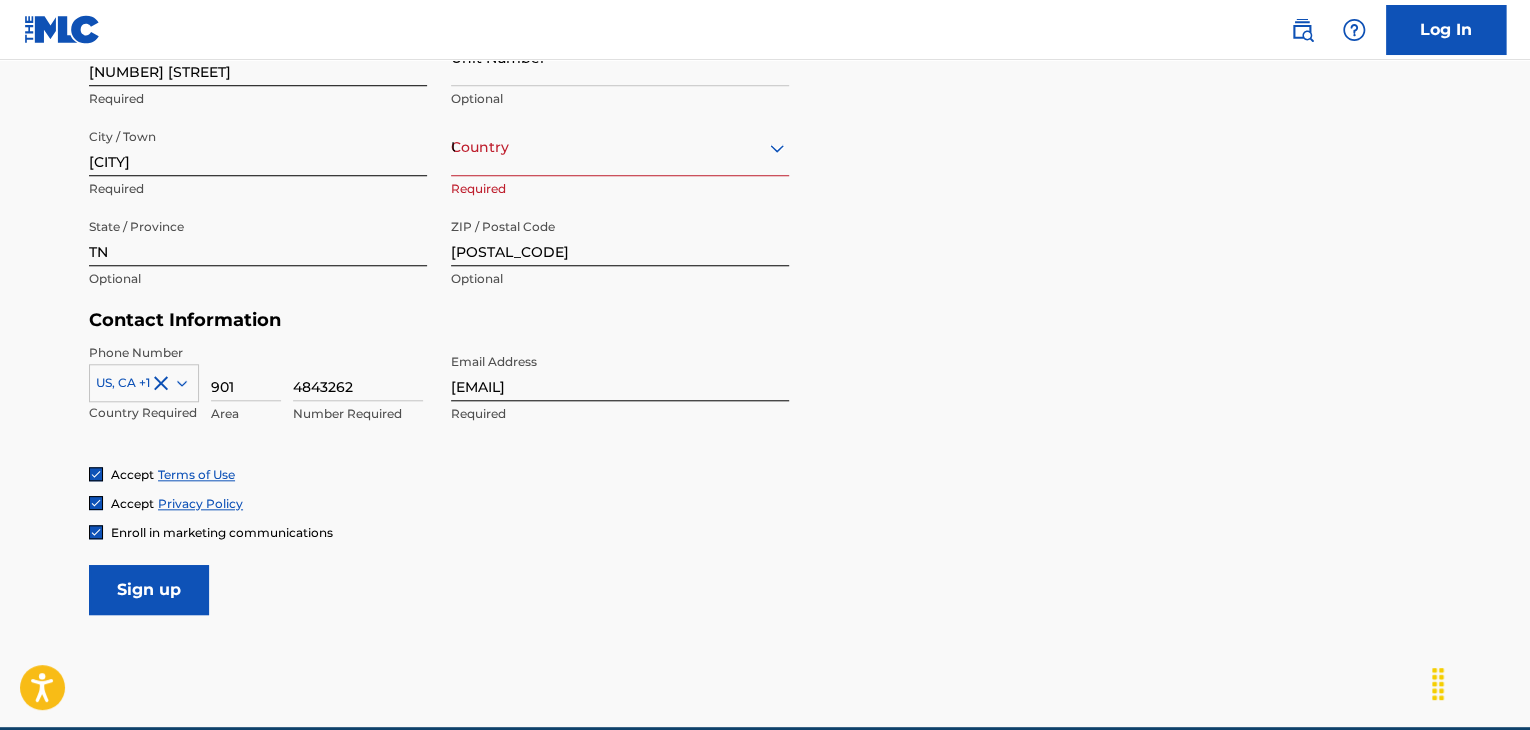 scroll, scrollTop: 601, scrollLeft: 0, axis: vertical 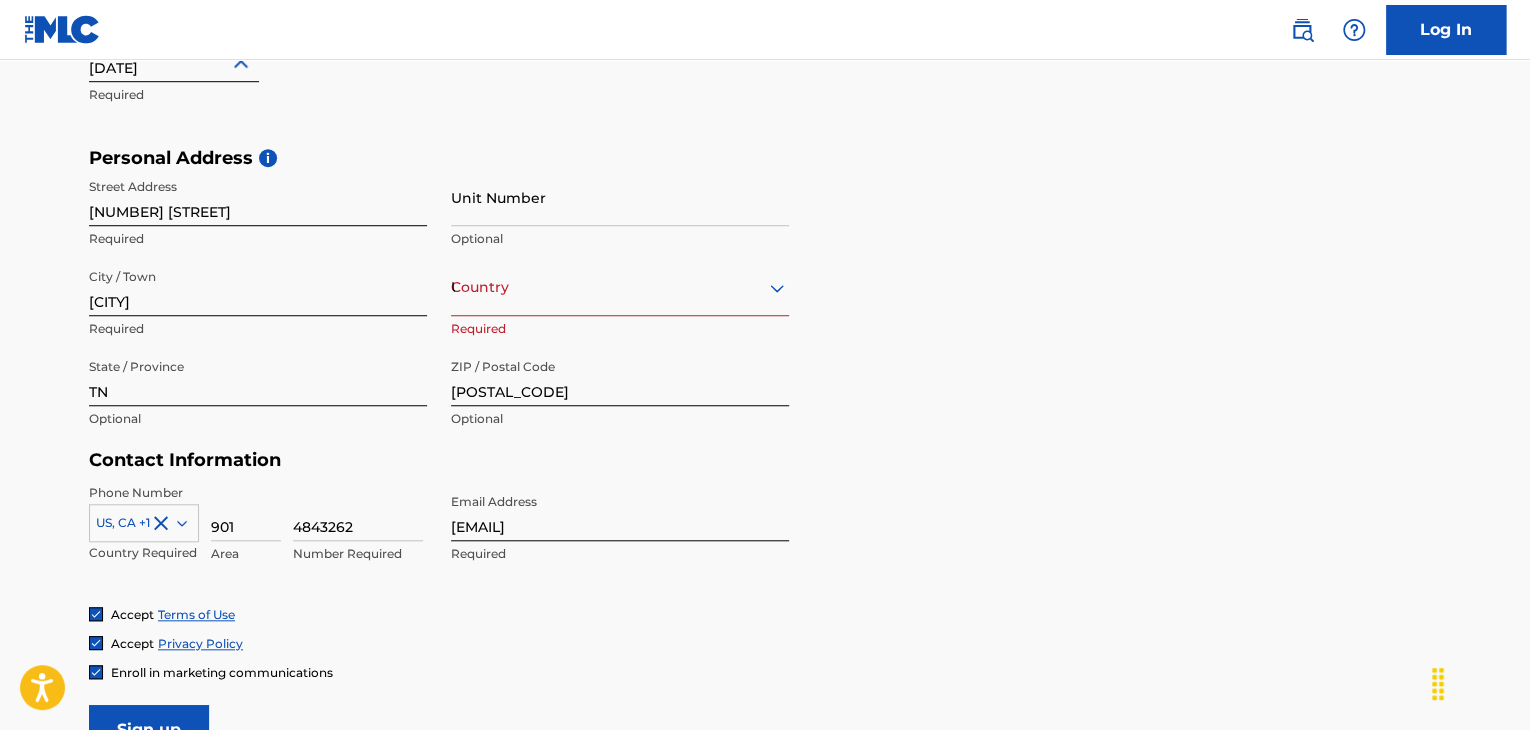 click on "United States" at bounding box center (620, 287) 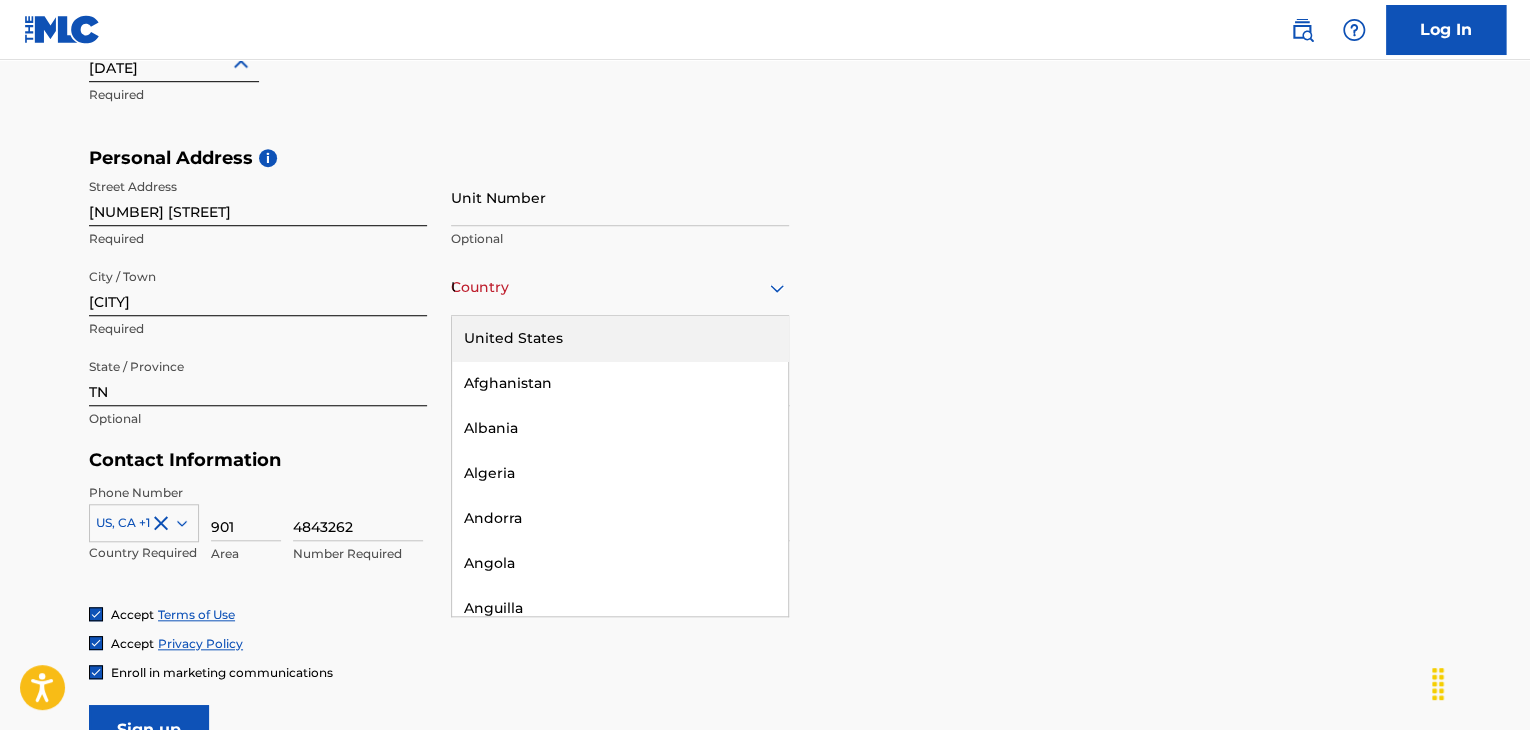 click on "United States" at bounding box center (620, 338) 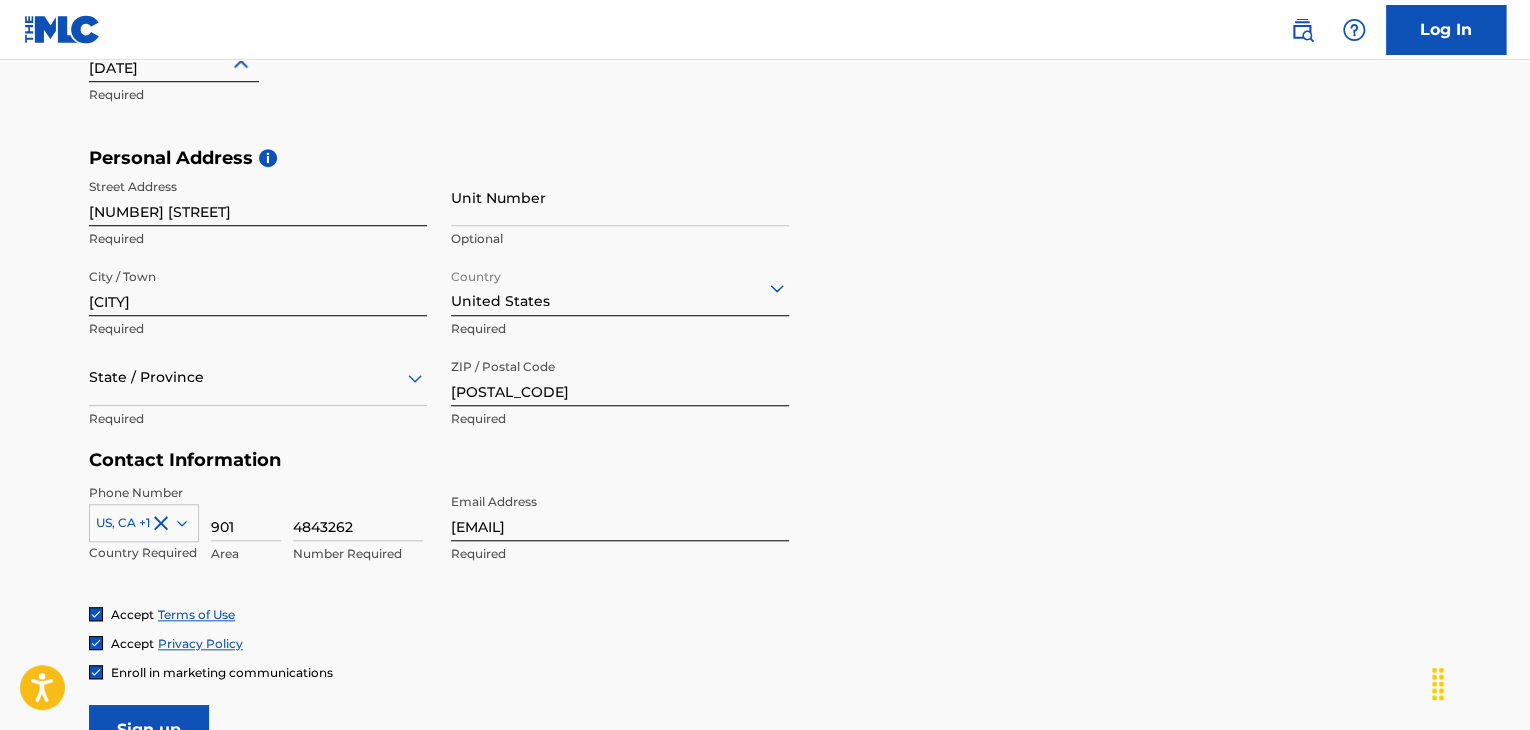 click at bounding box center [258, 377] 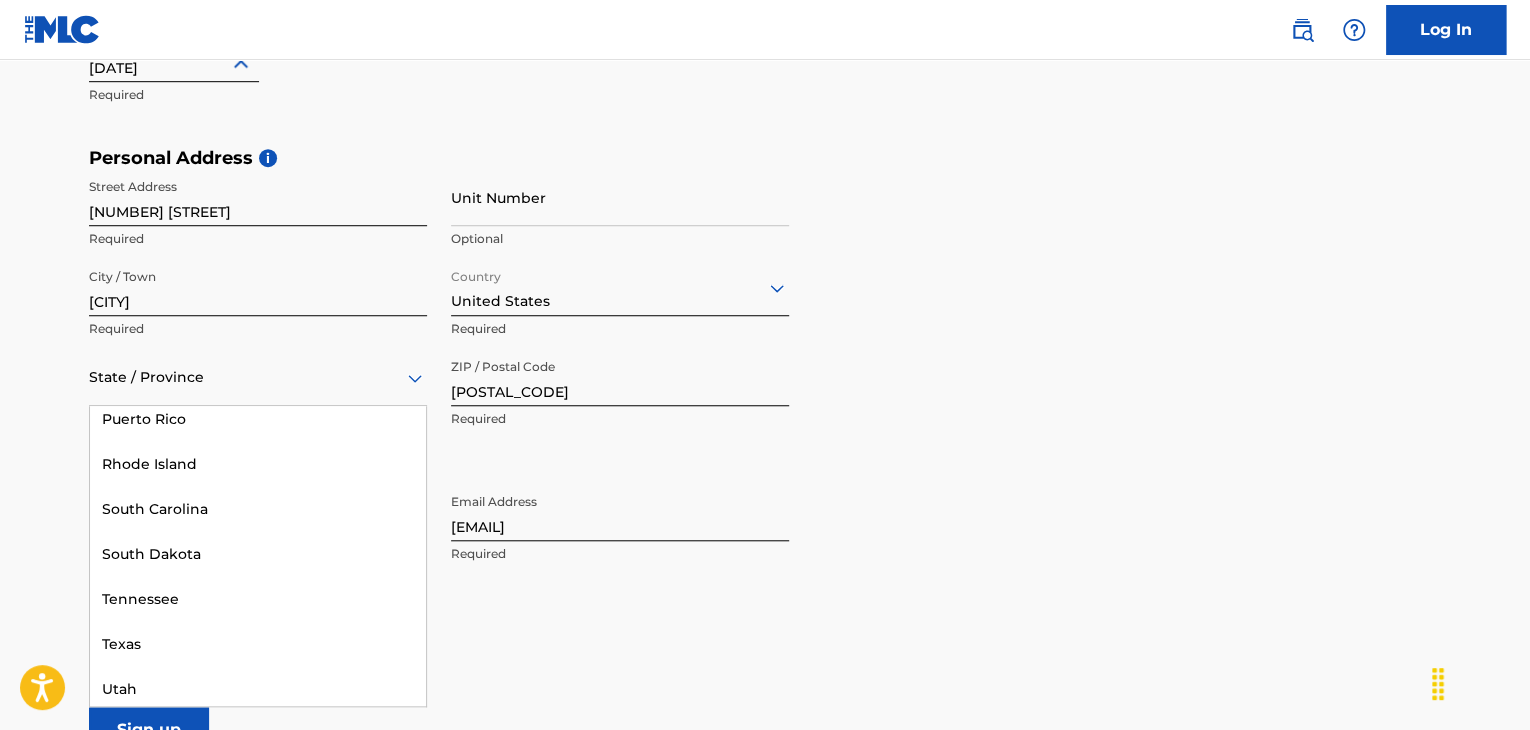 scroll, scrollTop: 1951, scrollLeft: 0, axis: vertical 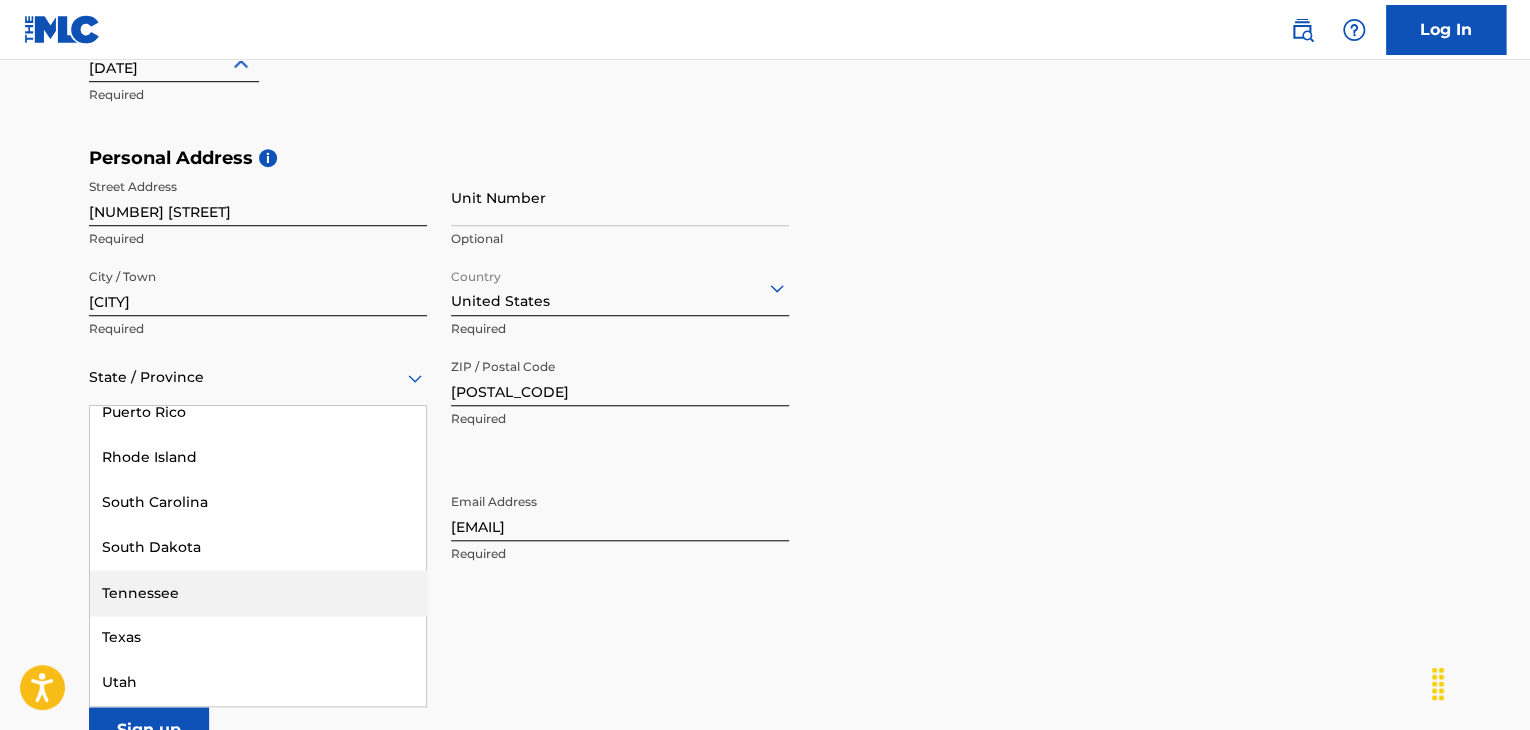 click on "Tennessee" at bounding box center [258, 592] 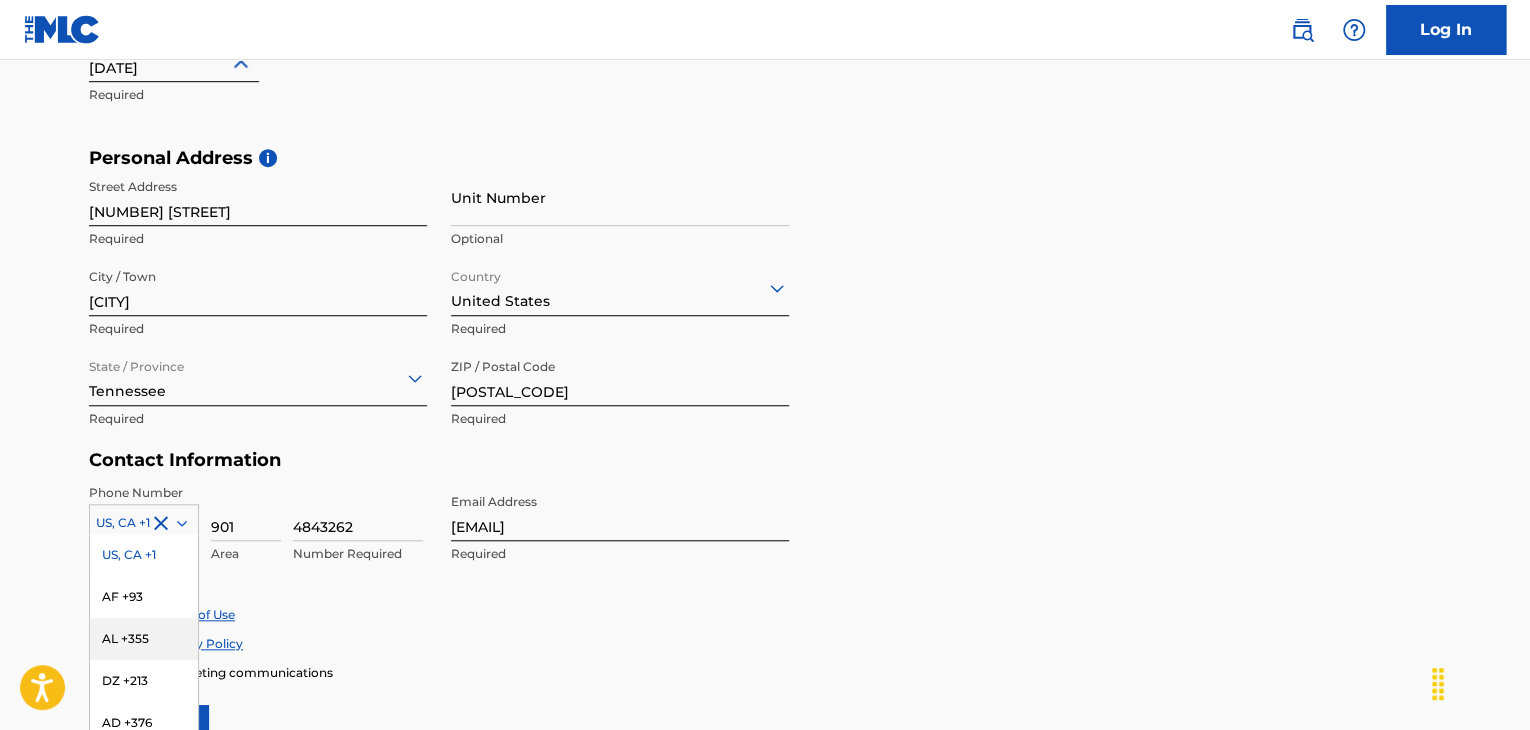 scroll, scrollTop: 705, scrollLeft: 0, axis: vertical 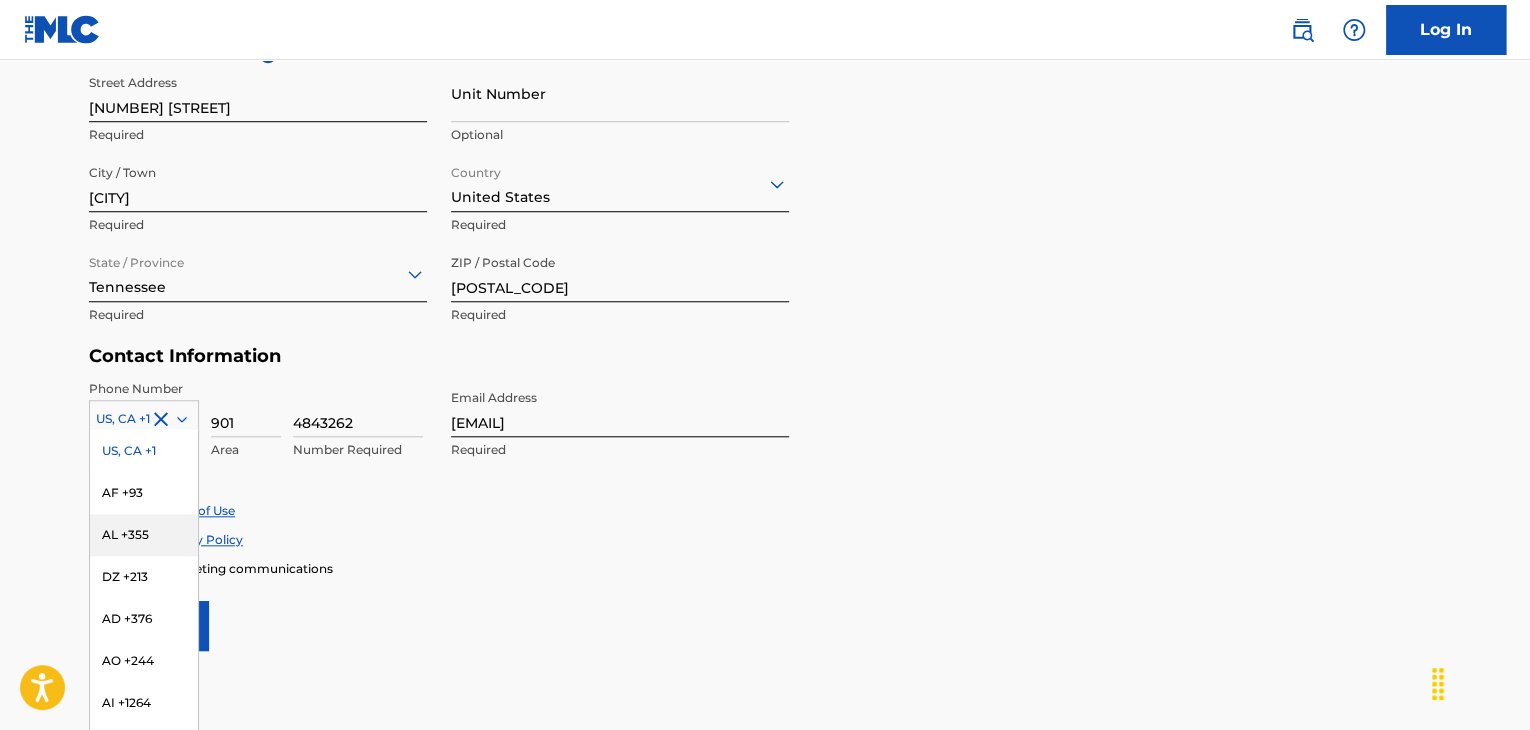 click on "[PHONE]" at bounding box center (144, 415) 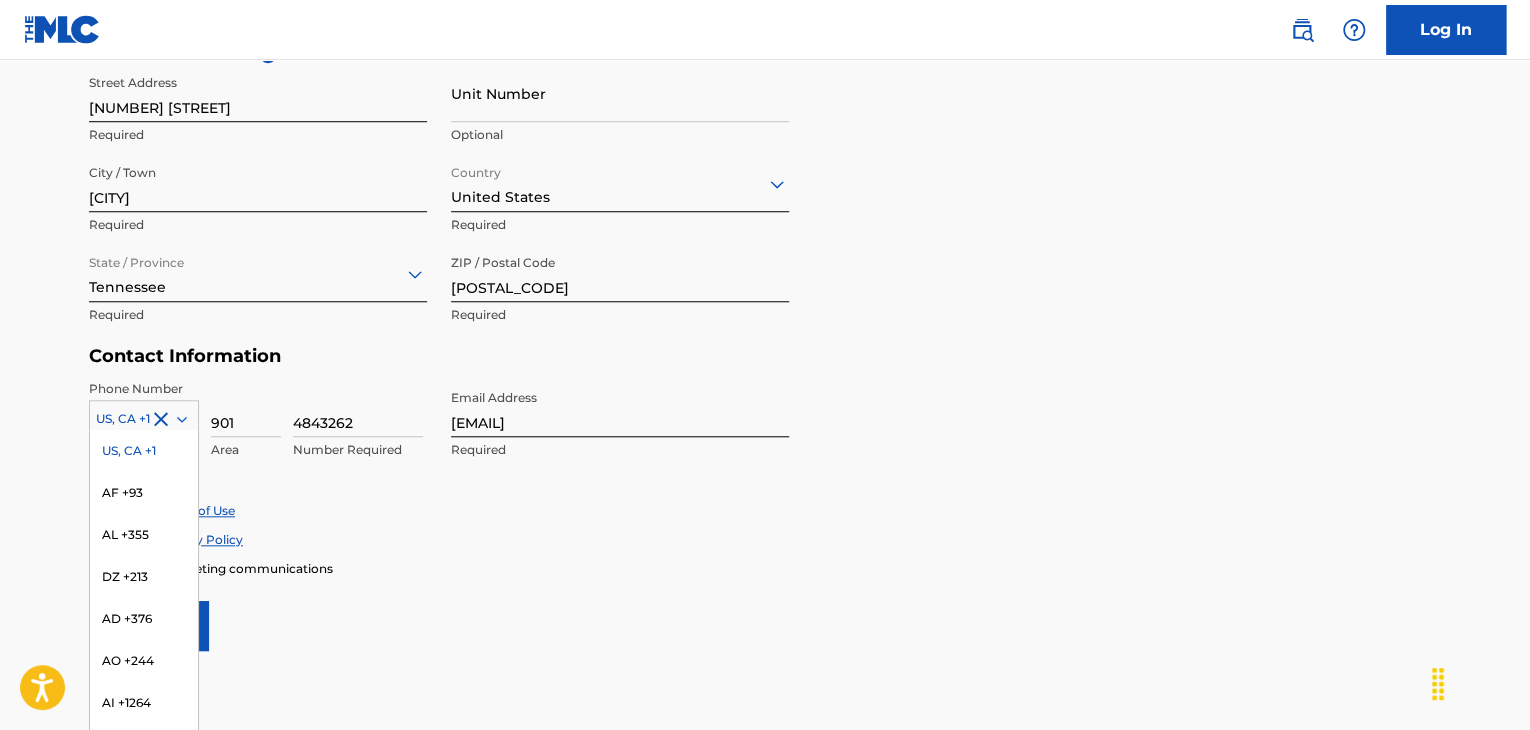 click on "Enroll in marketing communications" at bounding box center (765, 568) 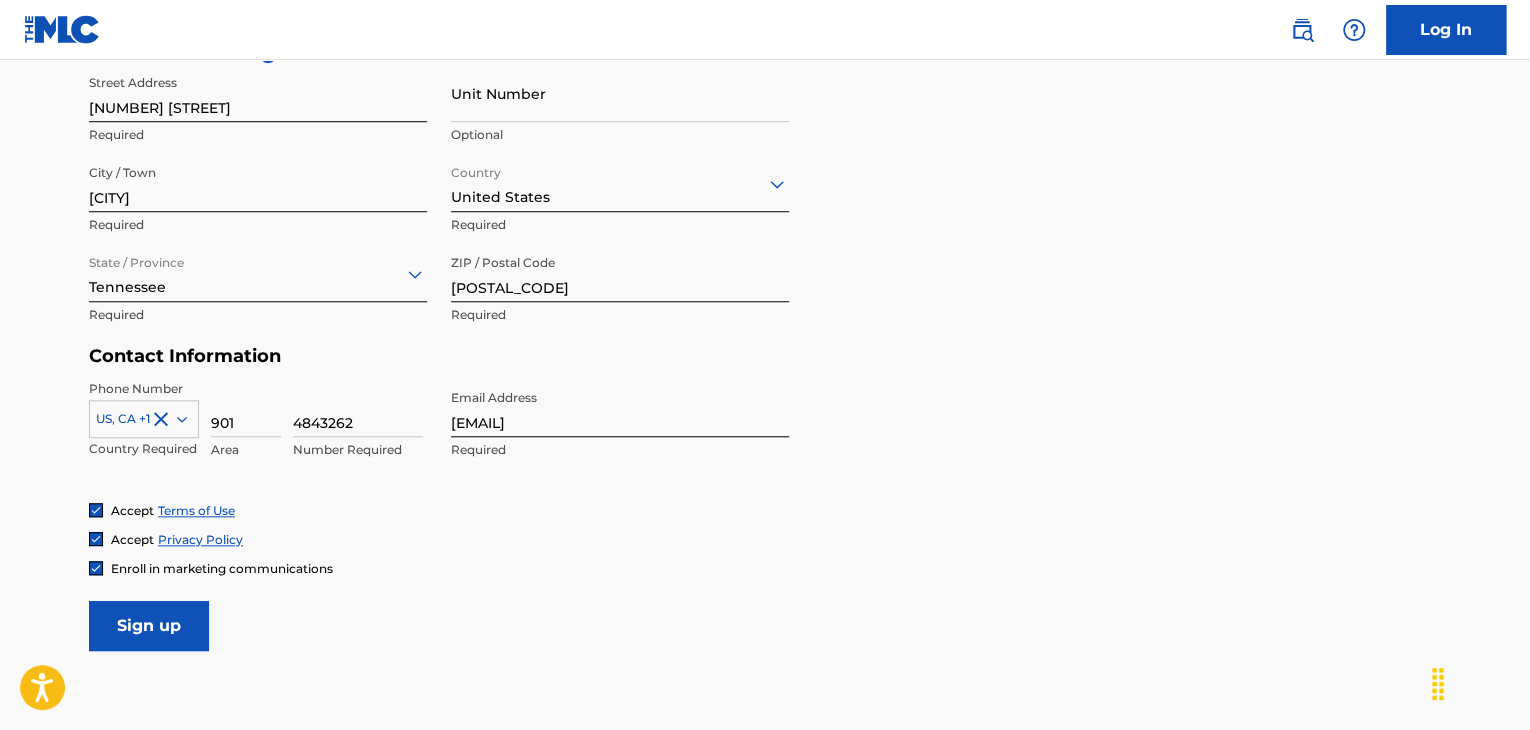 click on "Sign up" at bounding box center [149, 626] 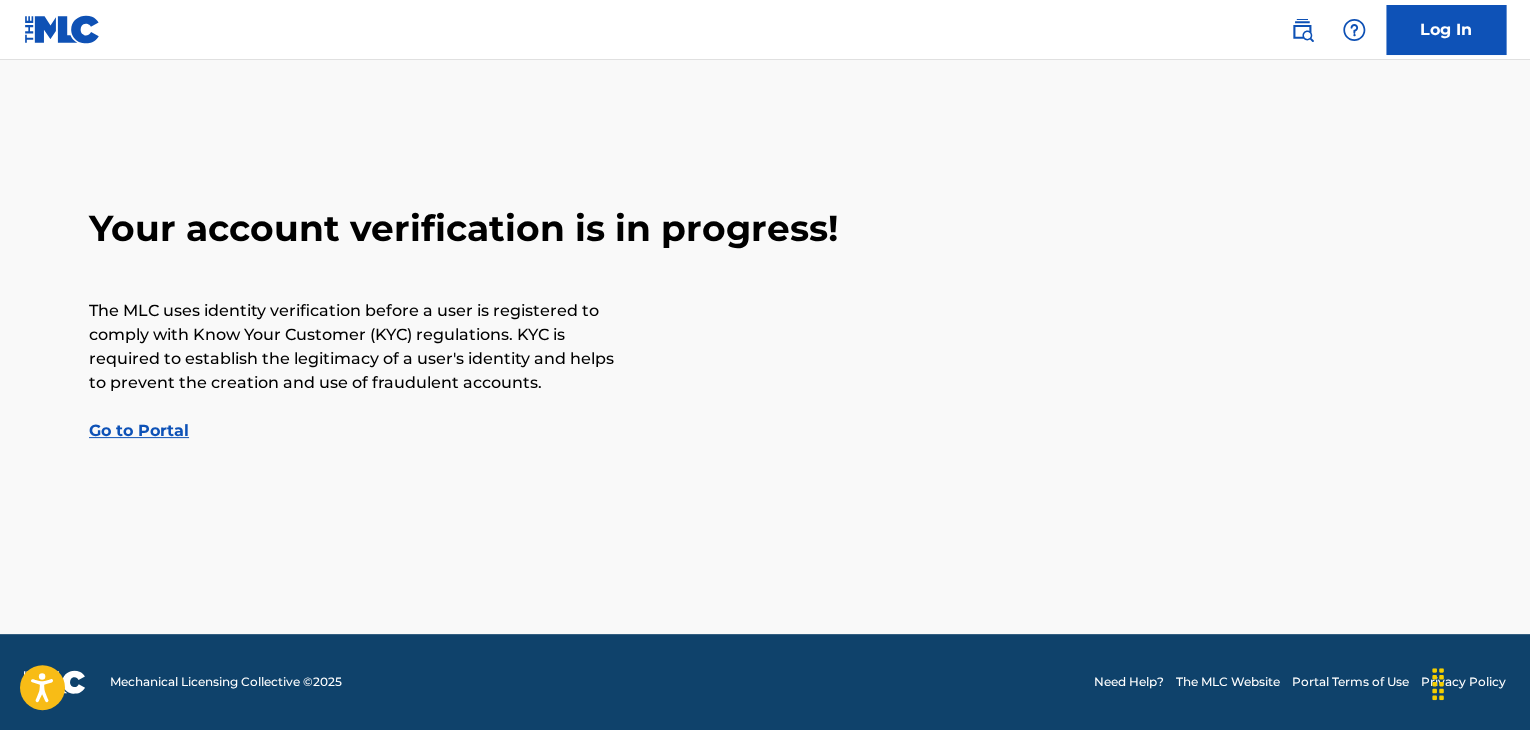 scroll, scrollTop: 0, scrollLeft: 0, axis: both 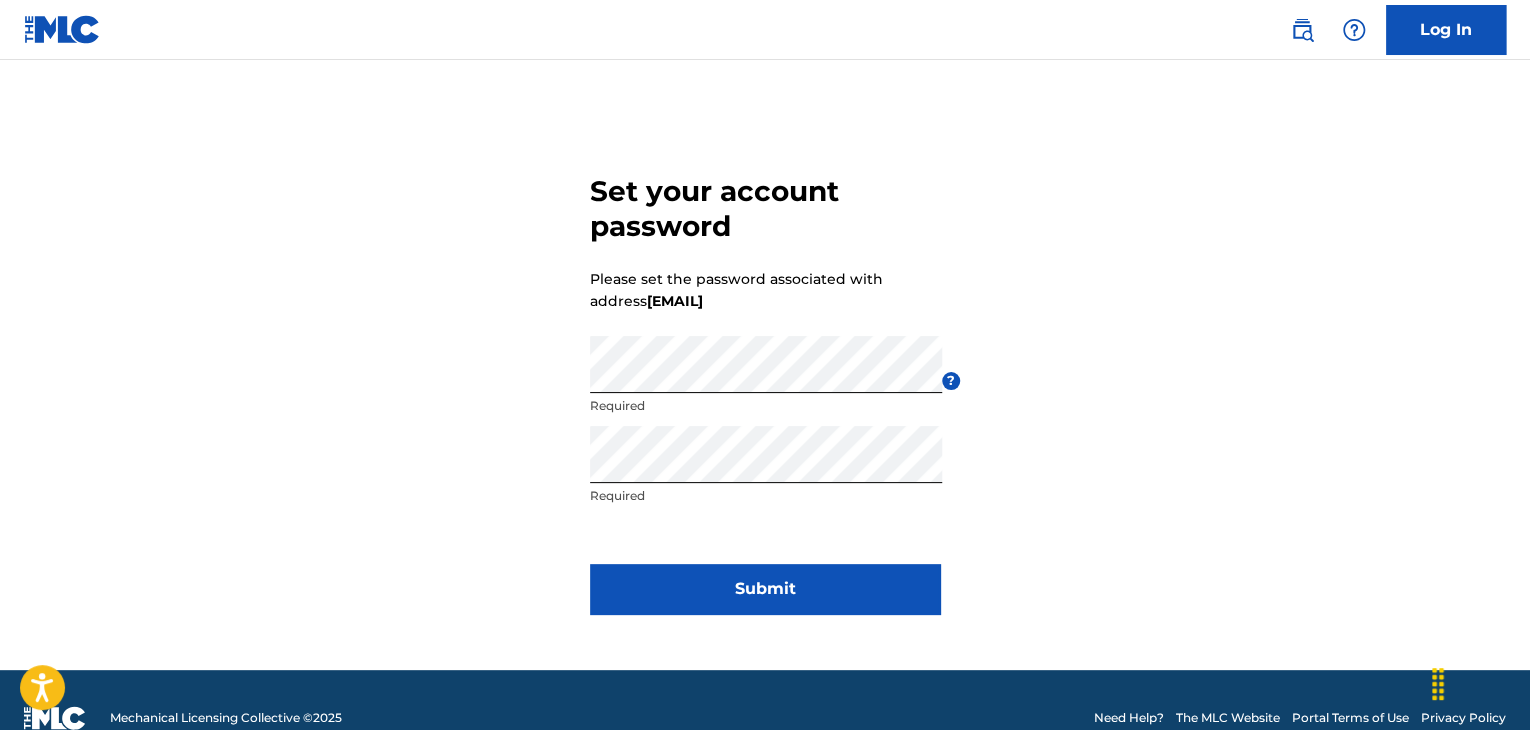 click on "Submit" at bounding box center (765, 589) 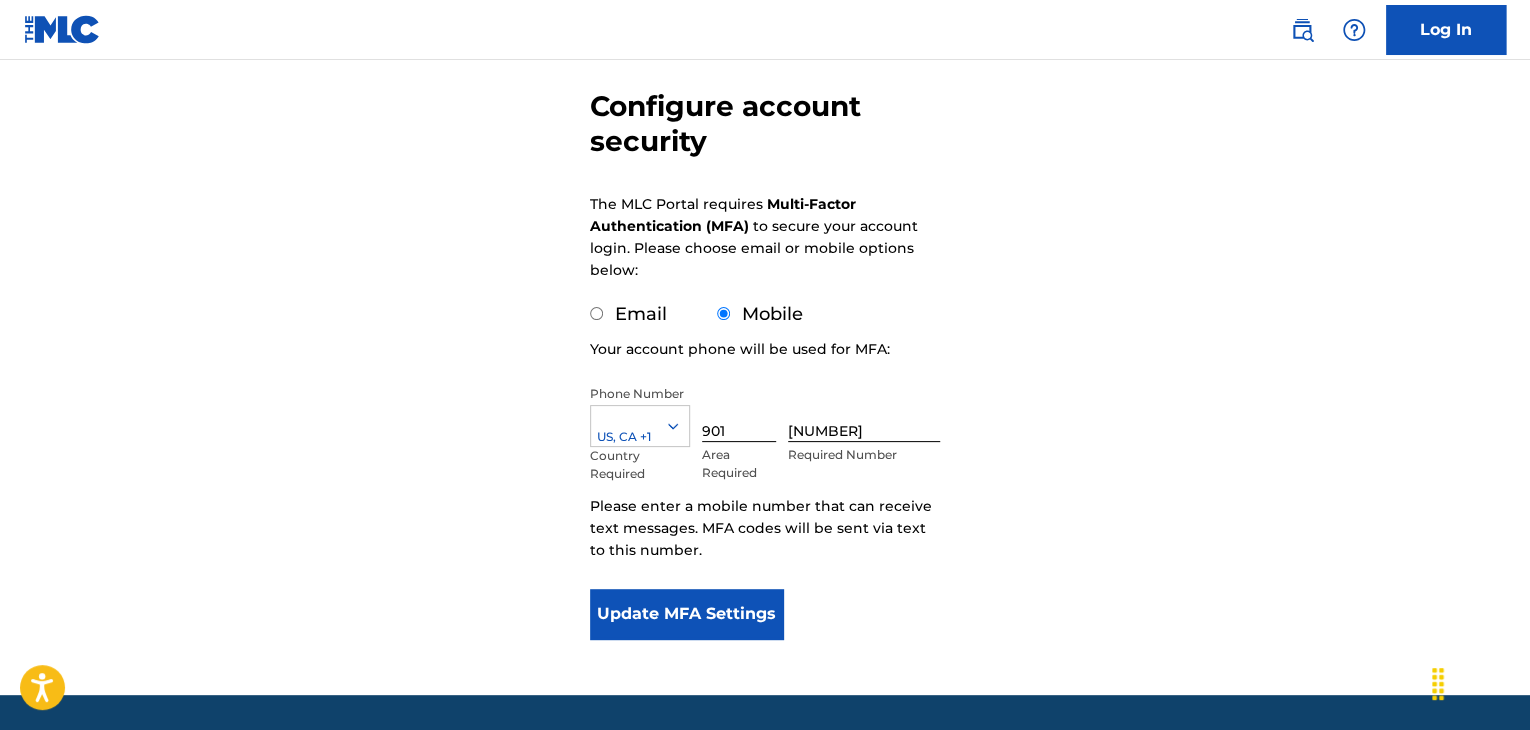 scroll, scrollTop: 172, scrollLeft: 0, axis: vertical 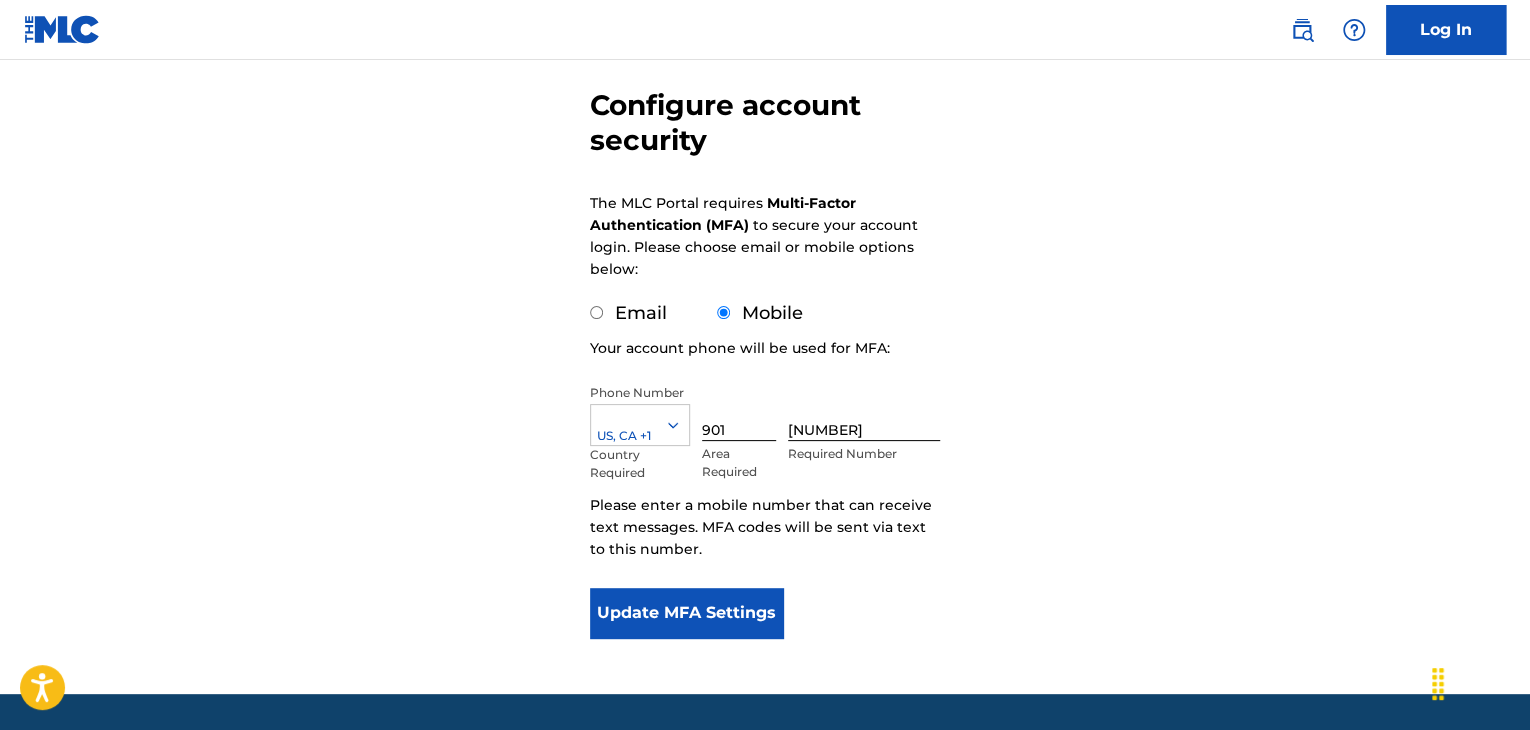 click on "Update MFA Settings" at bounding box center (686, 613) 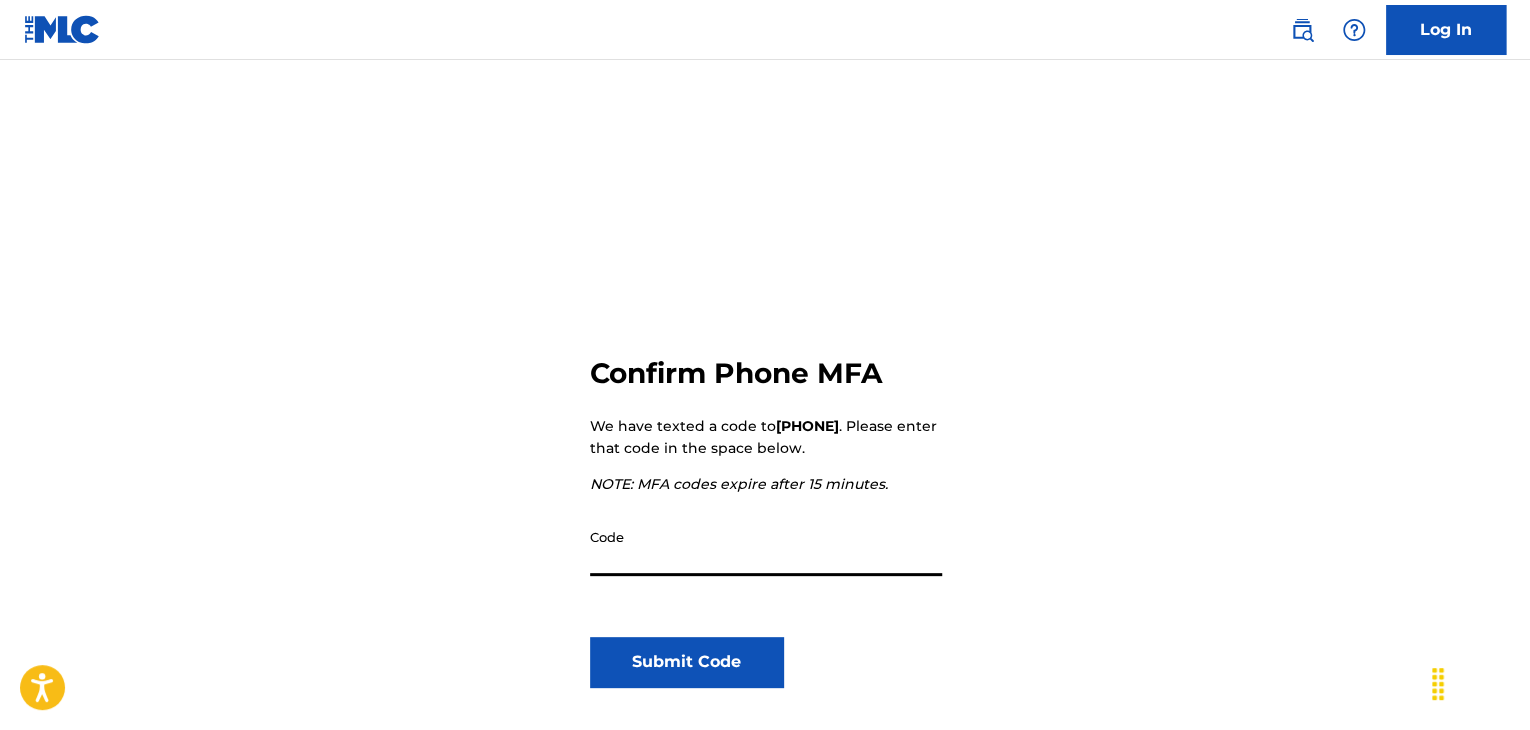 click on "Code" at bounding box center (766, 547) 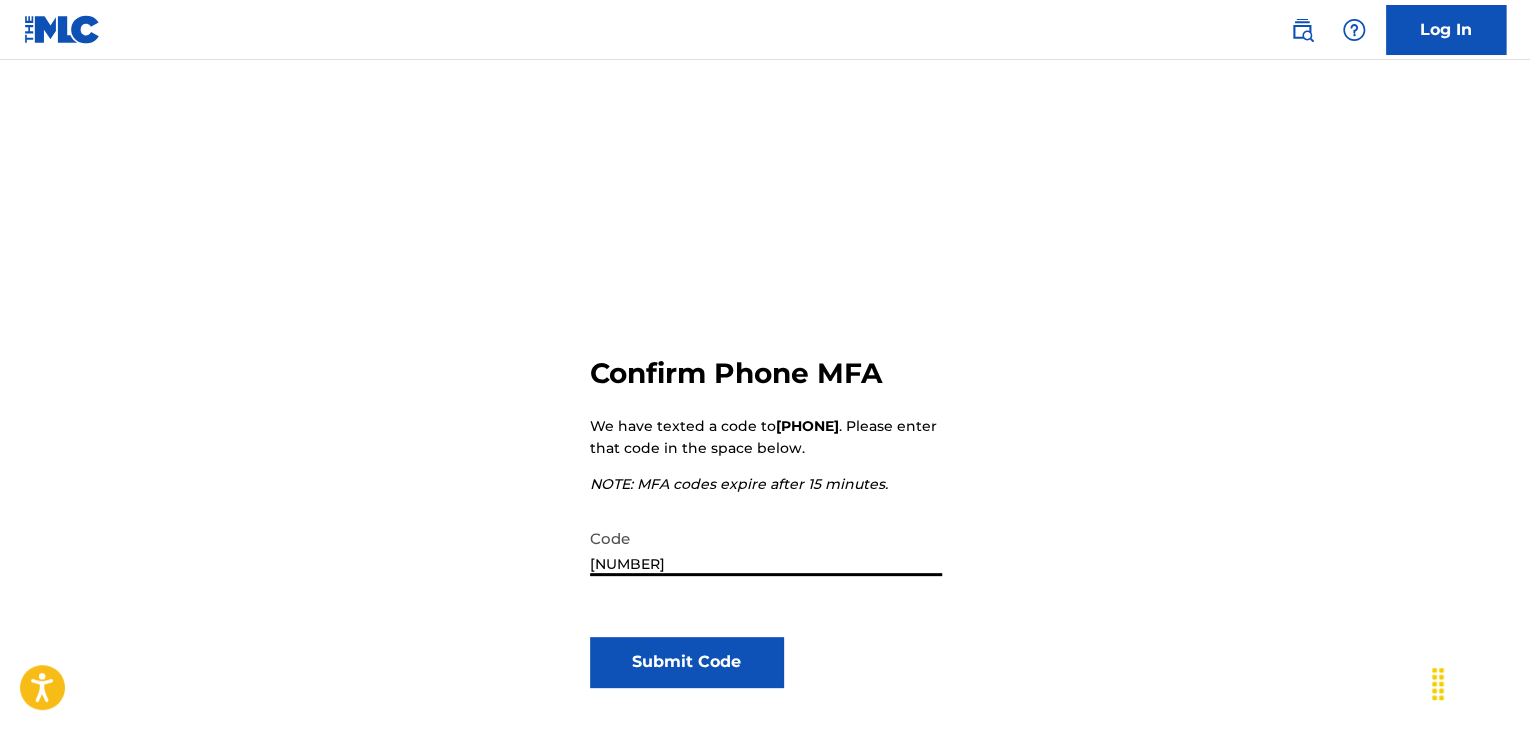 type on "[NUMBER]" 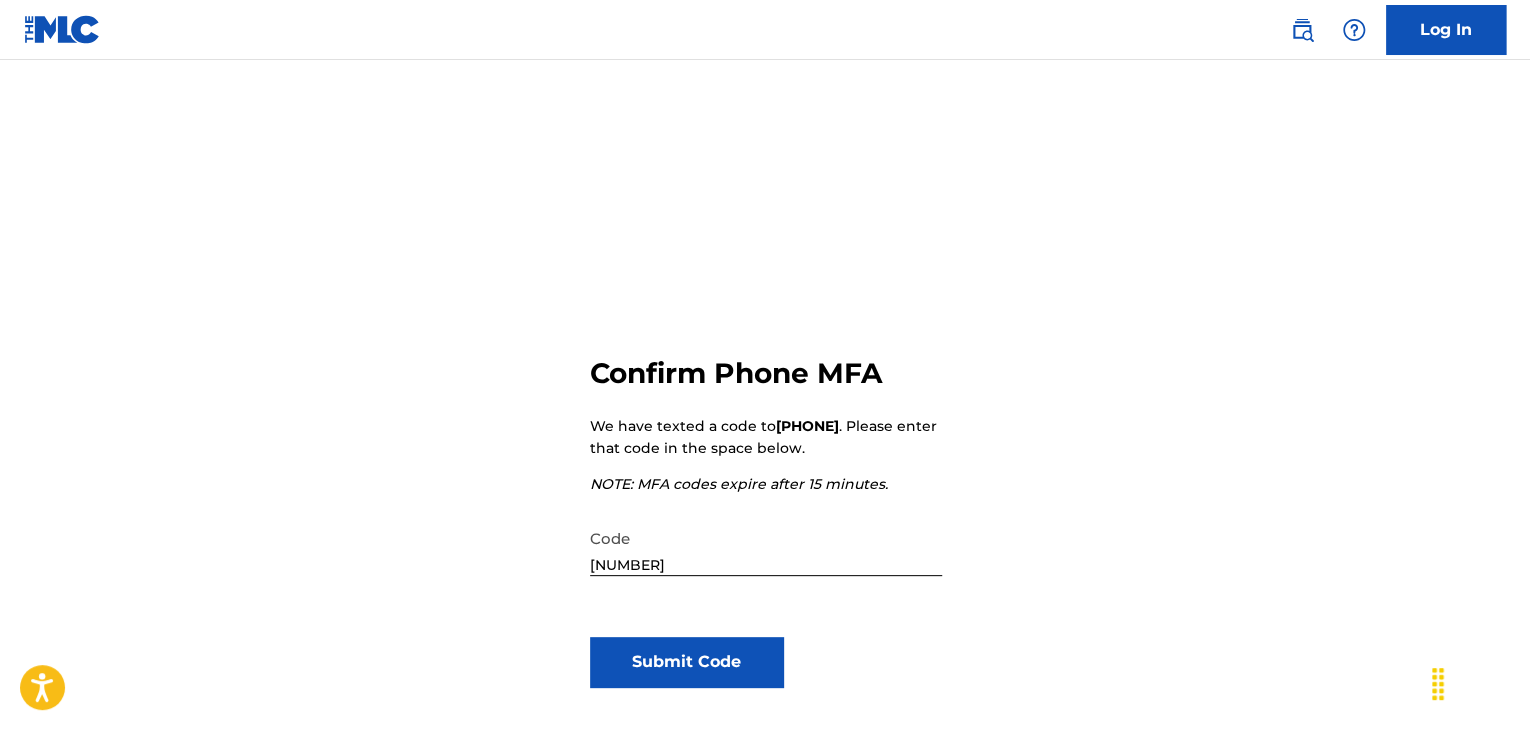 click on "Submit Code" at bounding box center (686, 662) 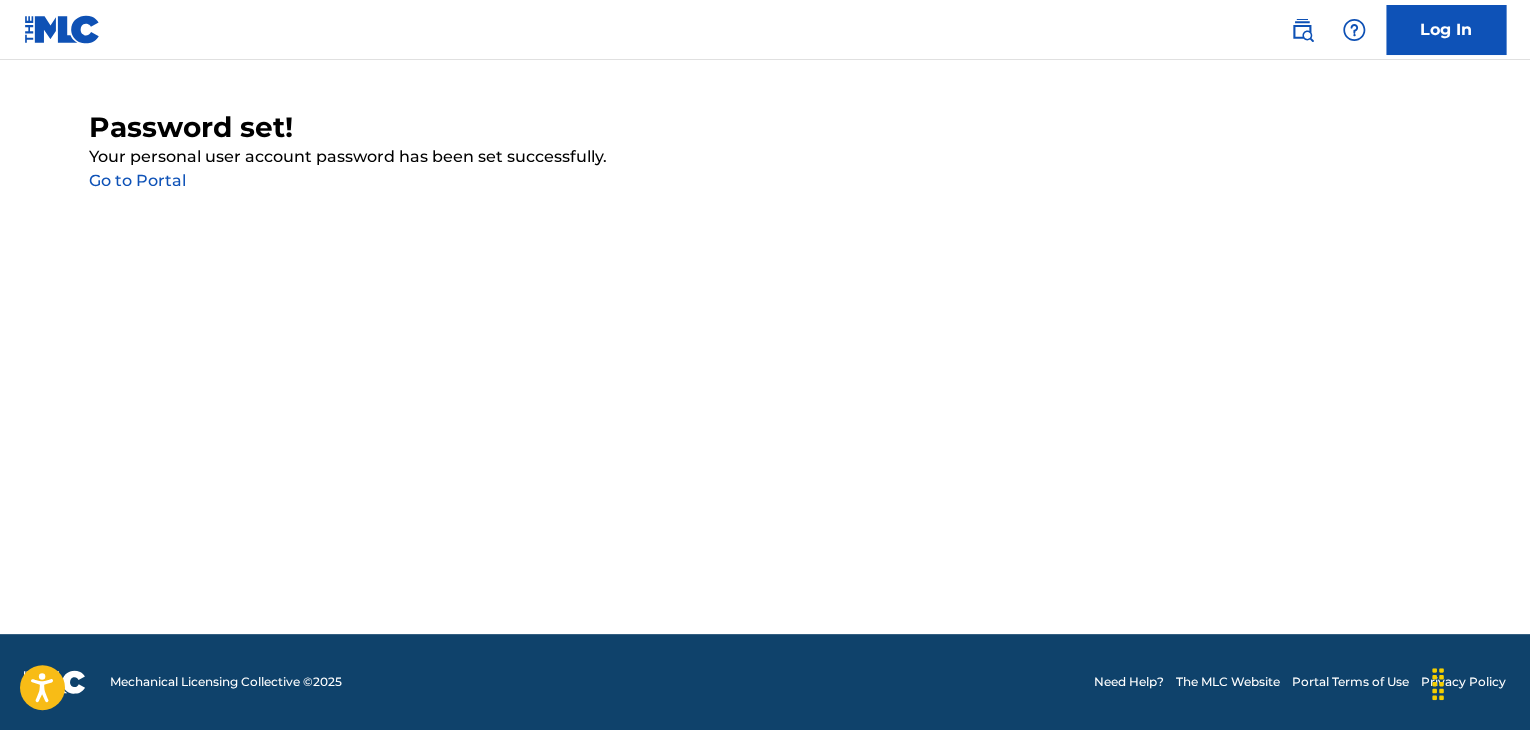 click on "Go to Portal" at bounding box center [137, 180] 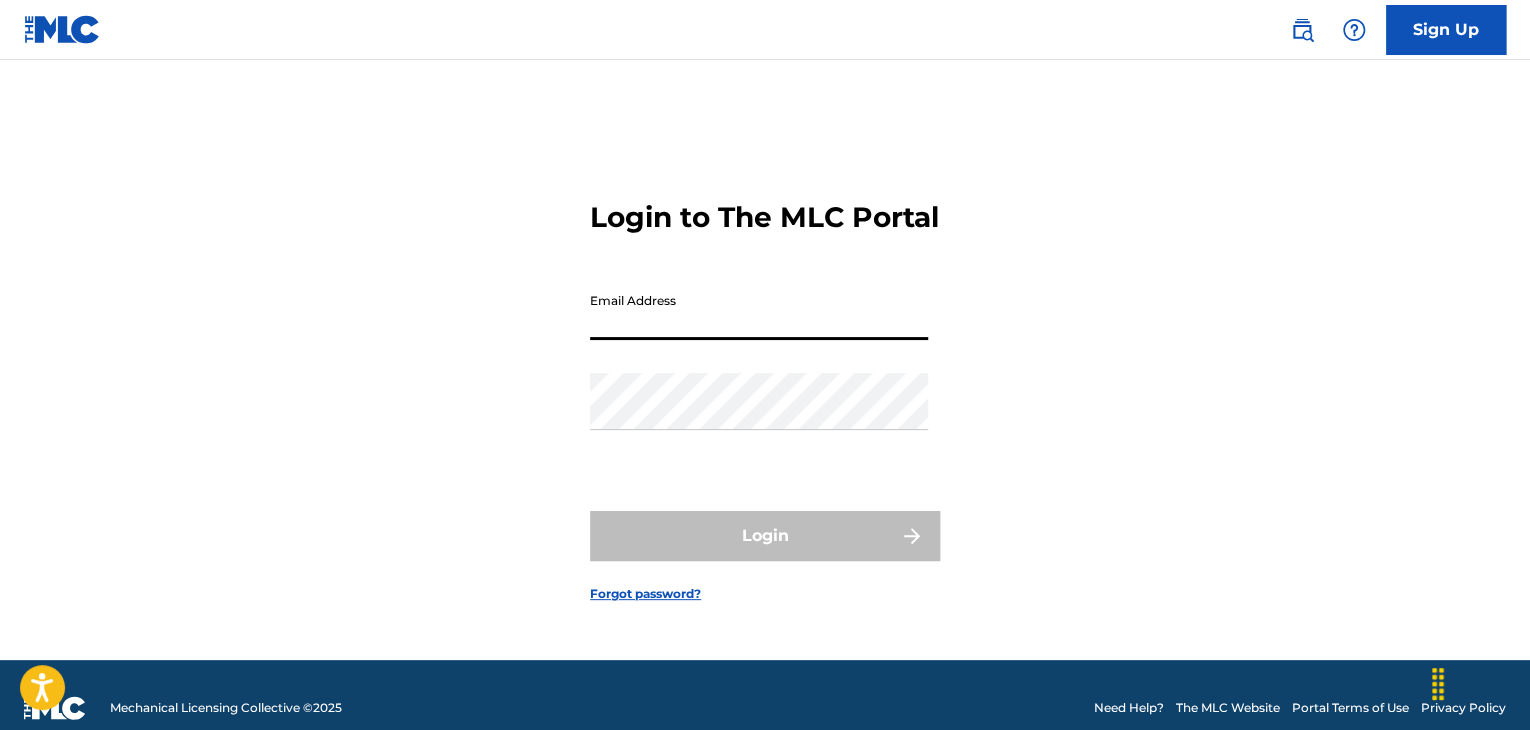 click on "Email Address" at bounding box center [759, 311] 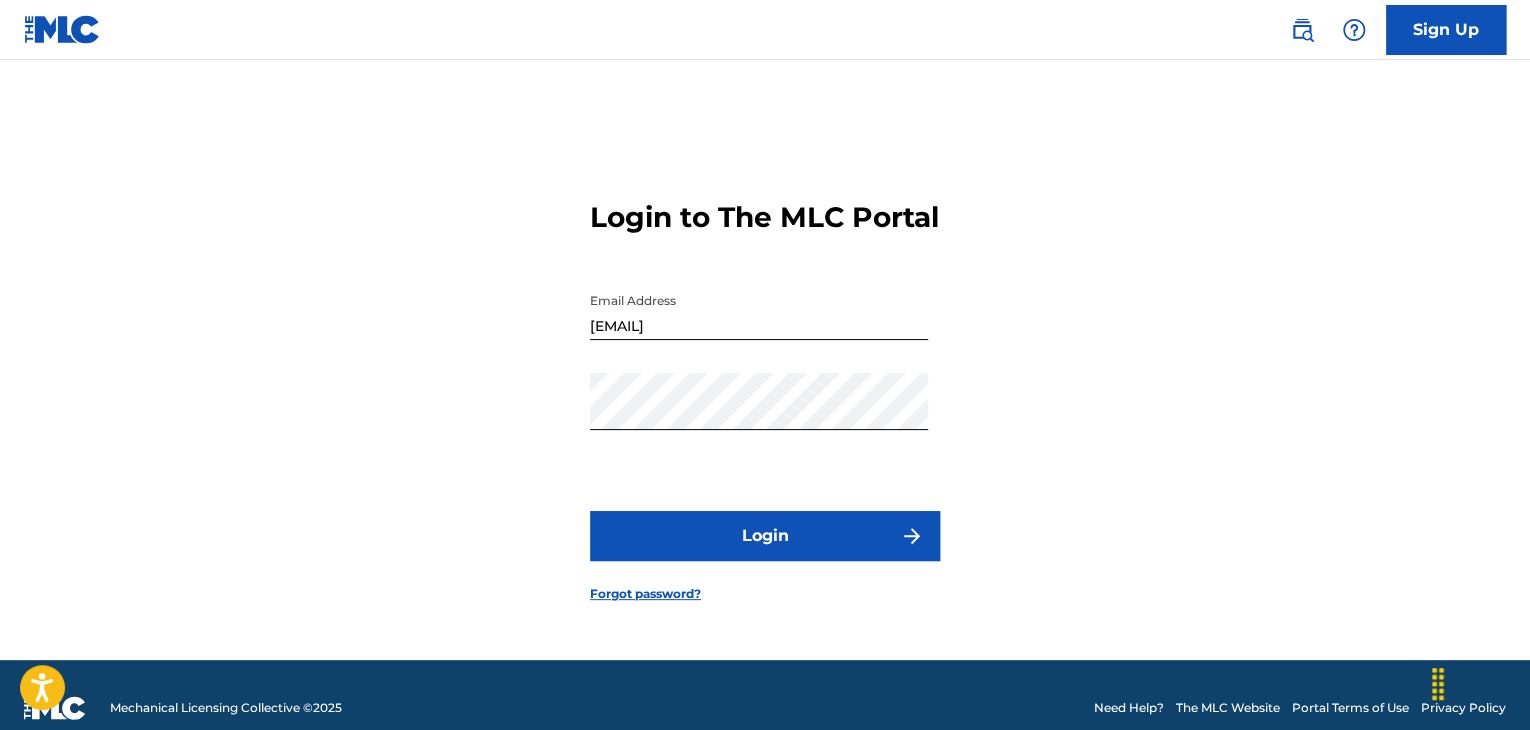 click on "Login" at bounding box center [765, 536] 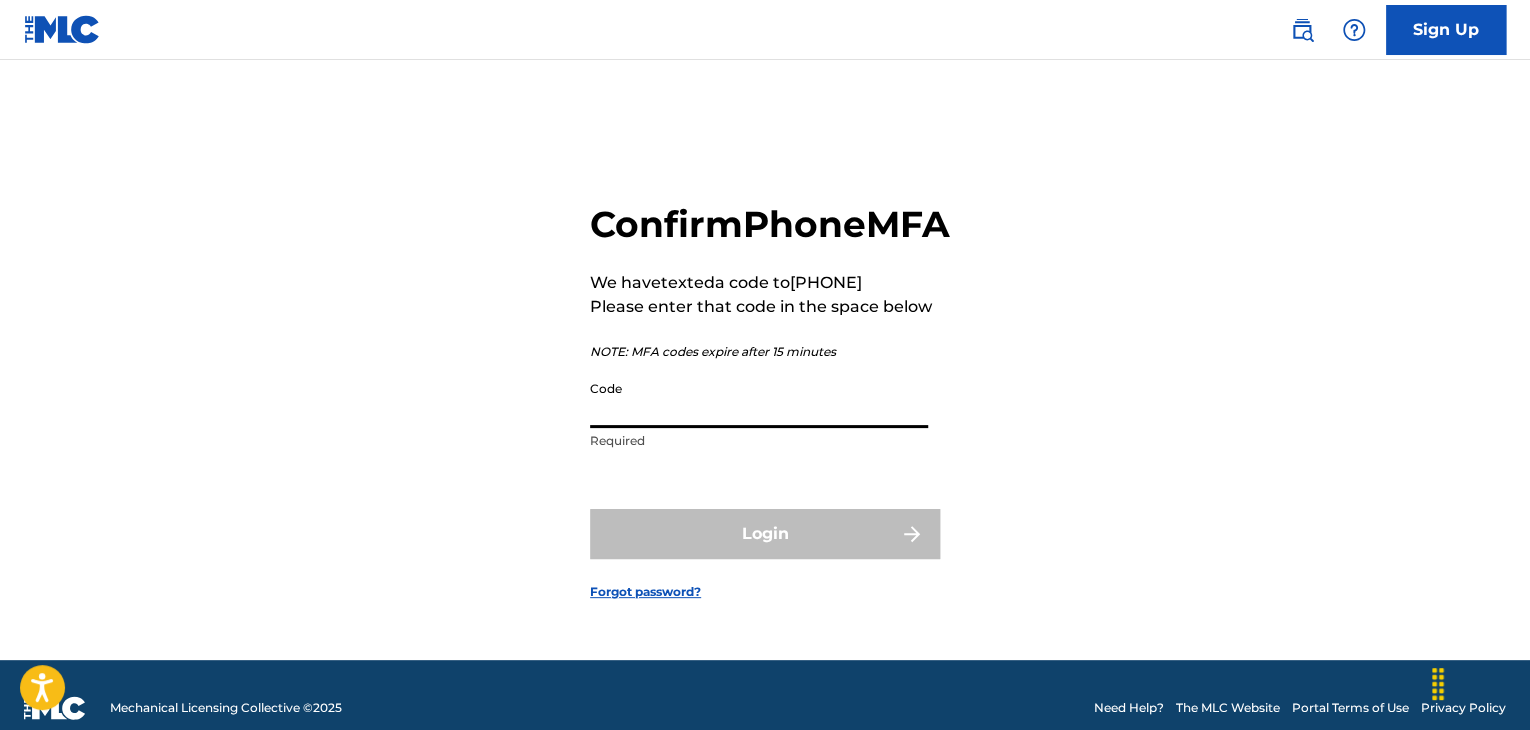 click on "Code" at bounding box center [759, 399] 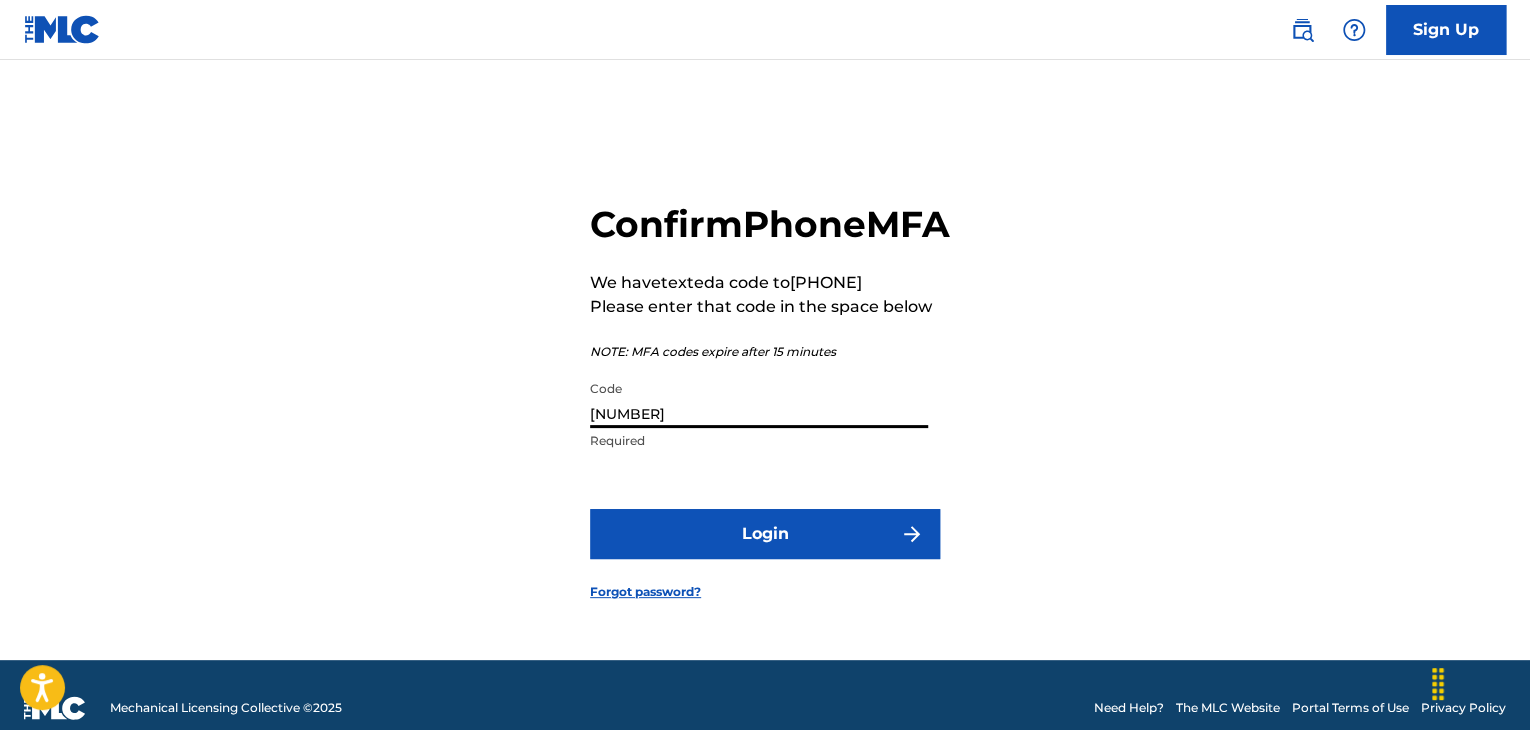 type on "[NUMBER]" 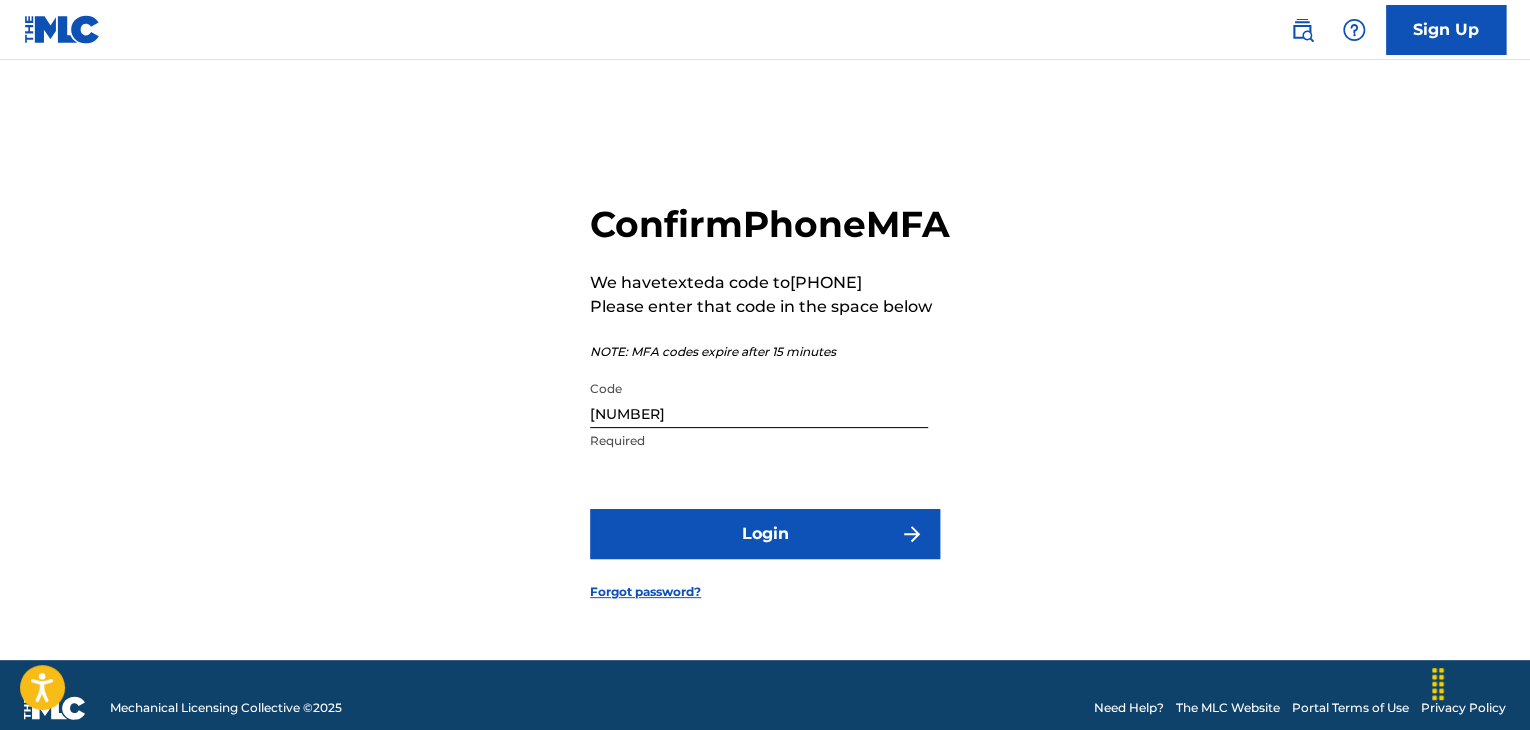 click on "Login" at bounding box center [765, 534] 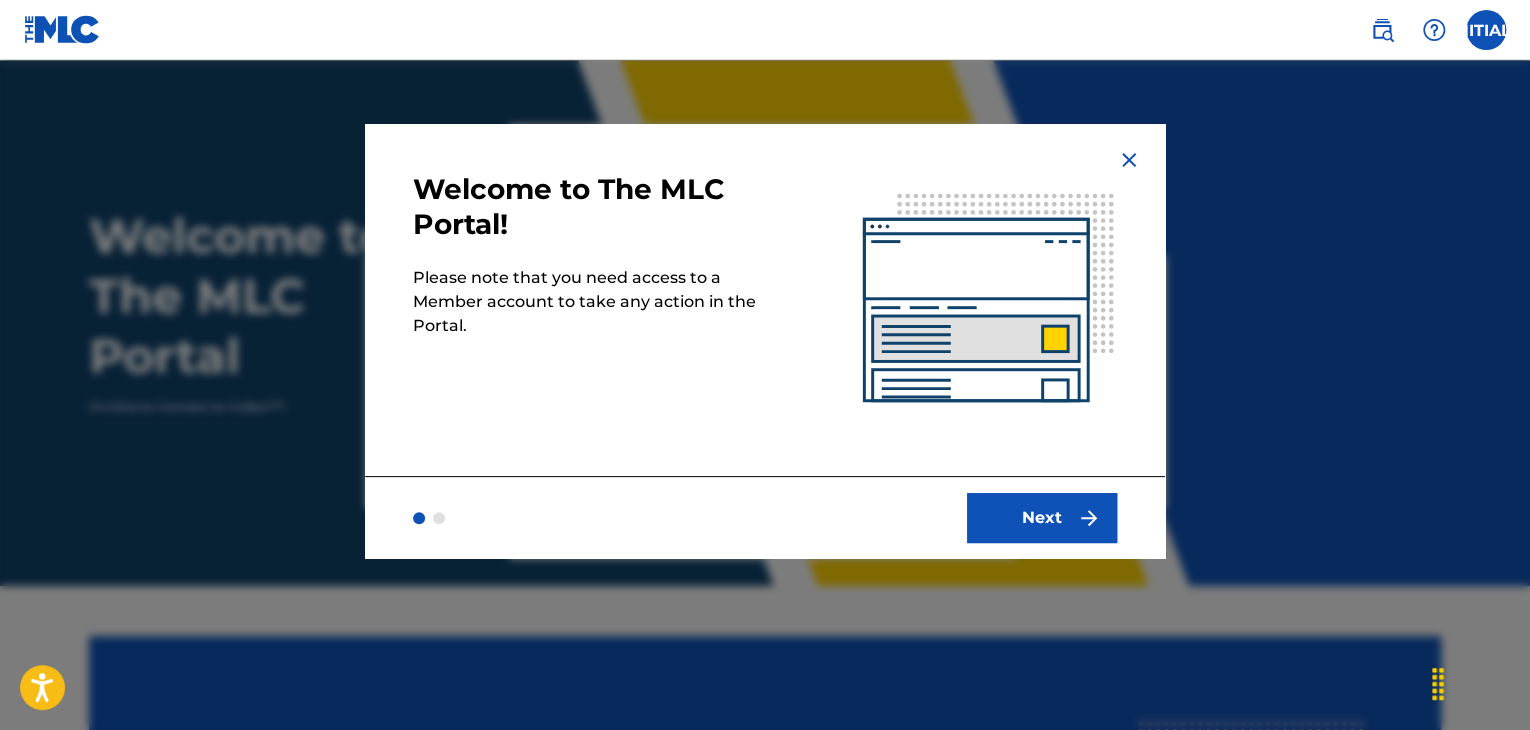 scroll, scrollTop: 0, scrollLeft: 0, axis: both 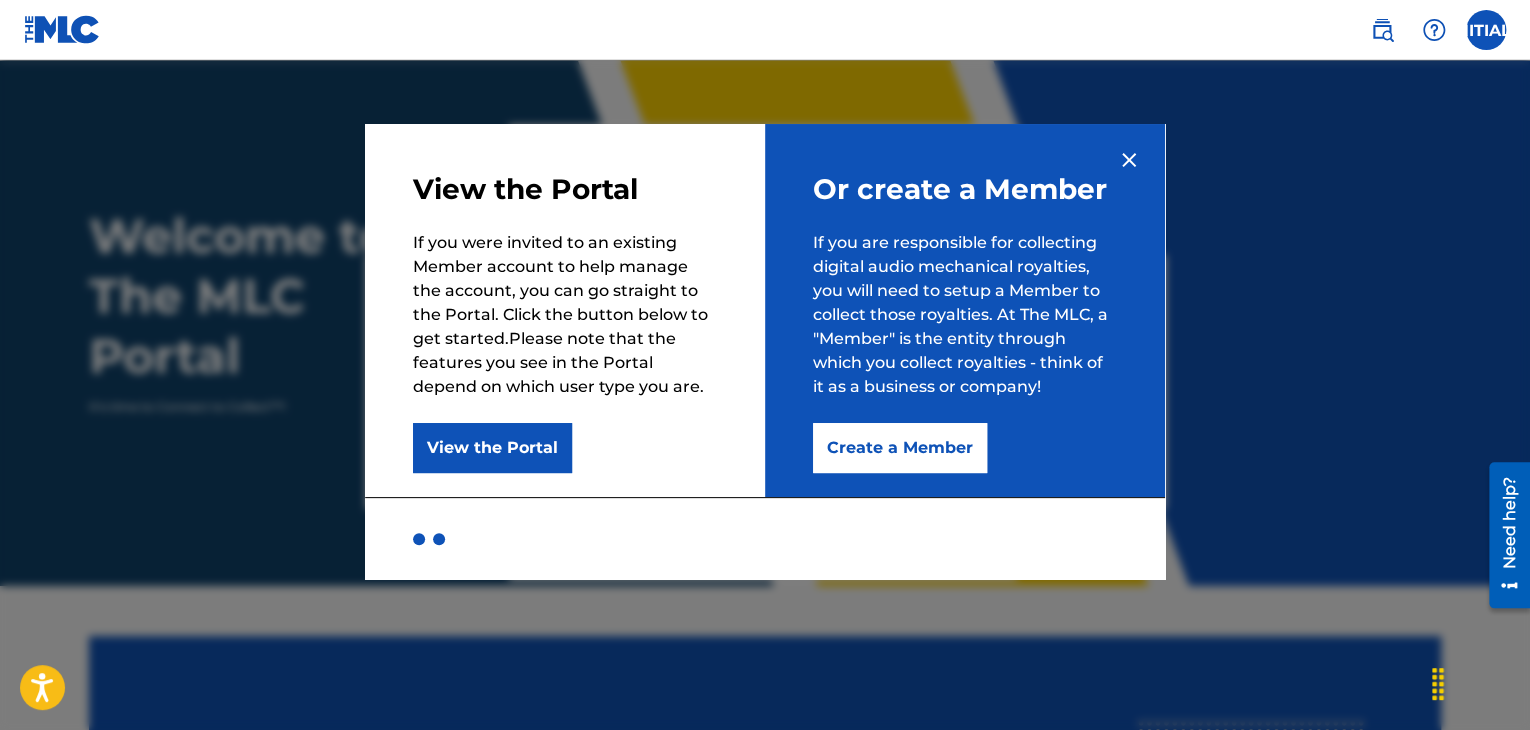 click on "Create a Member" at bounding box center (900, 448) 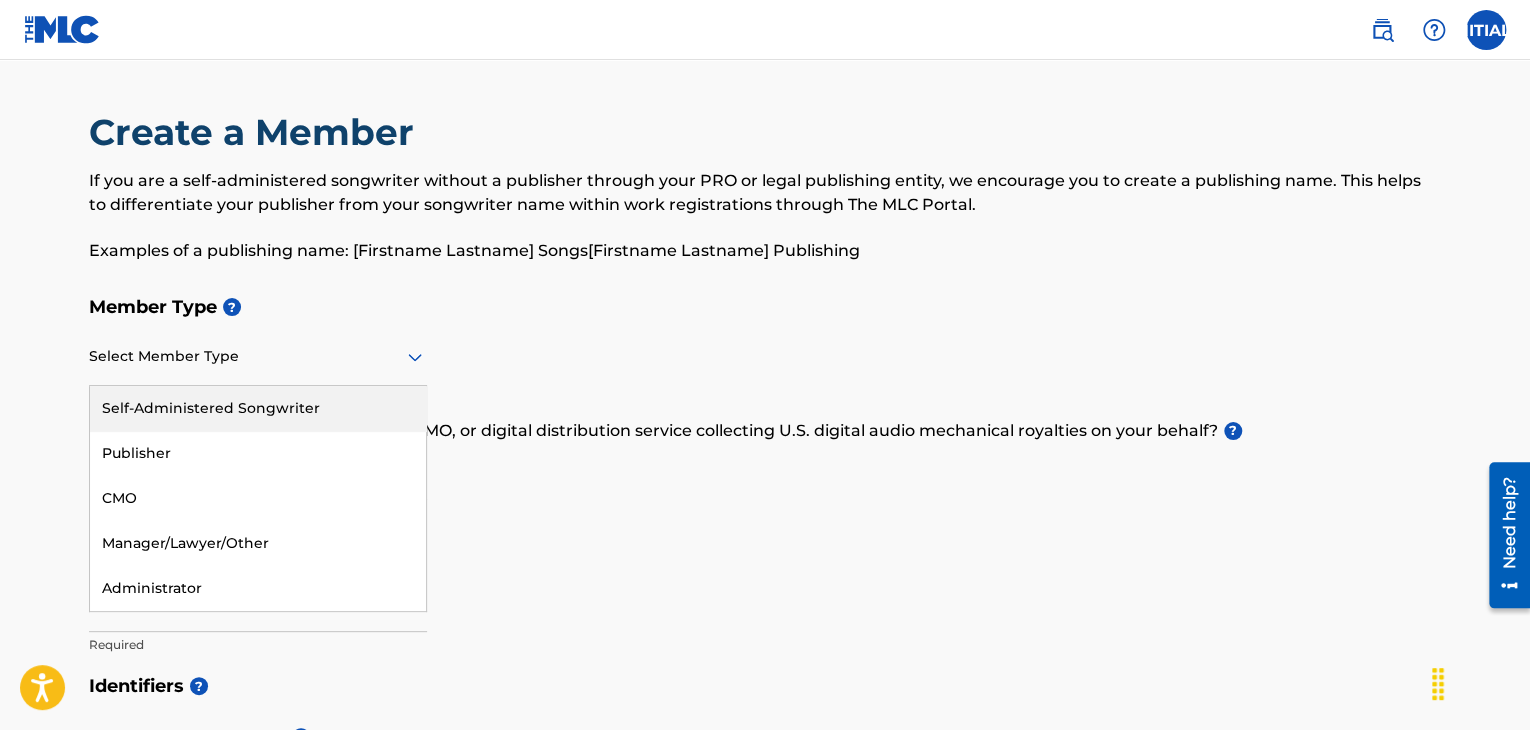 click 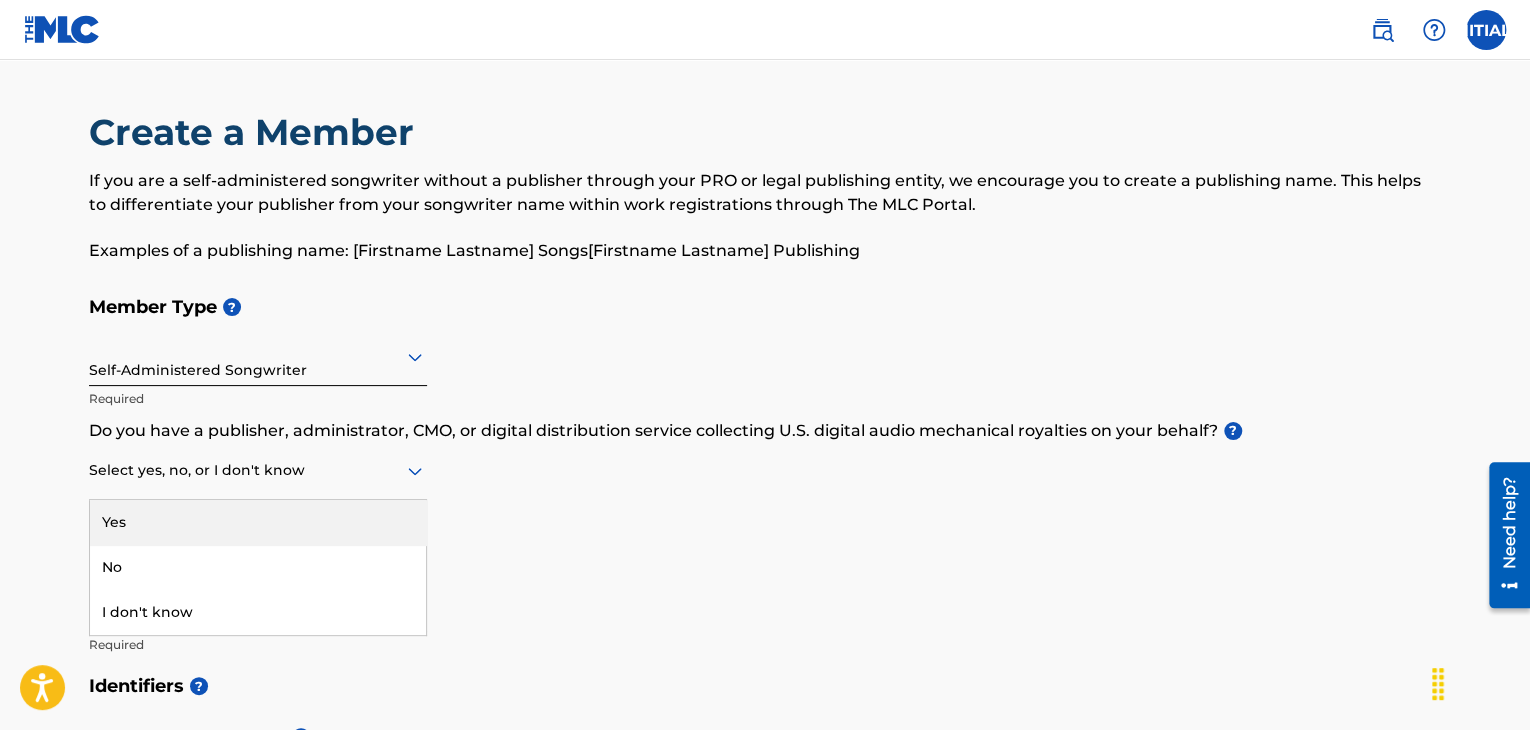 click 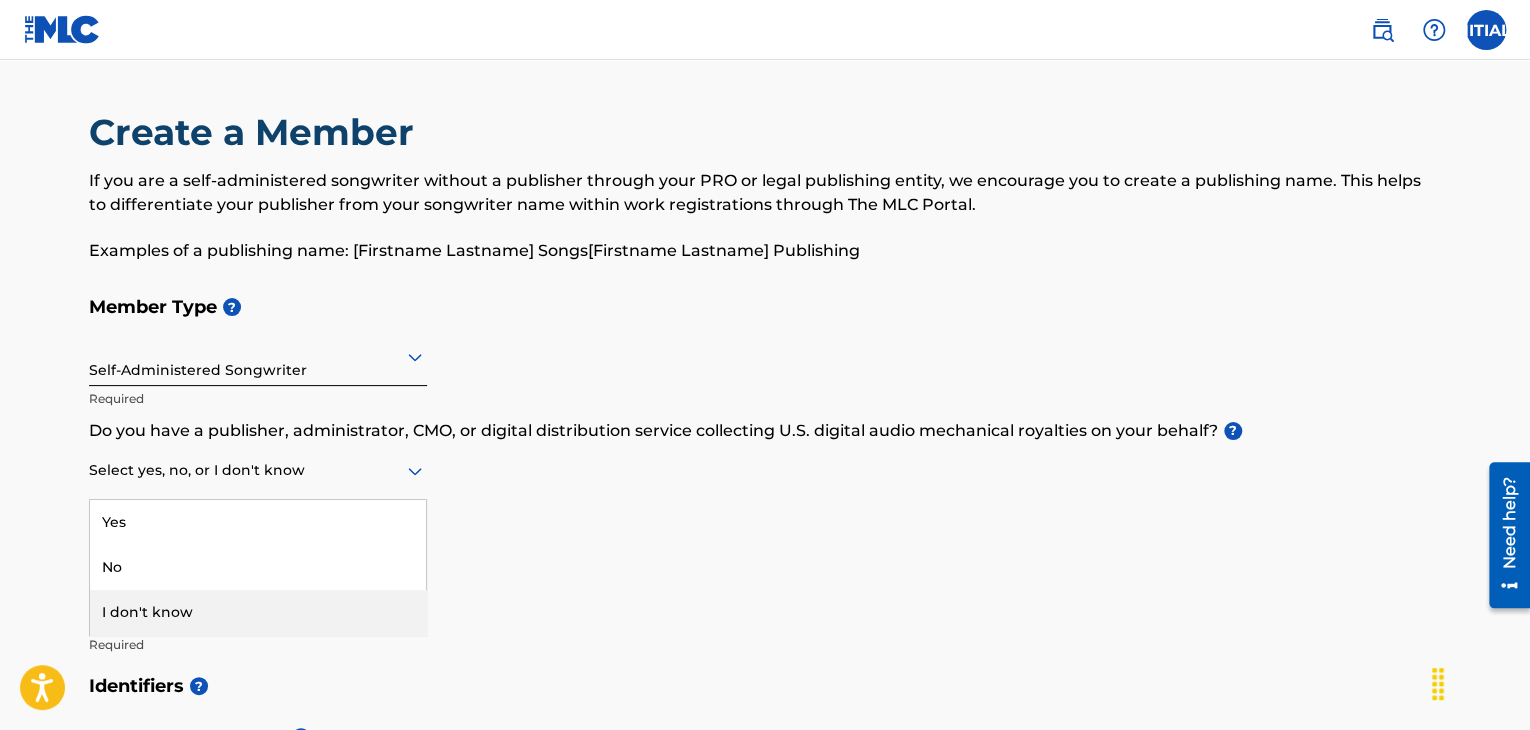 click on "I don't know" at bounding box center [258, 612] 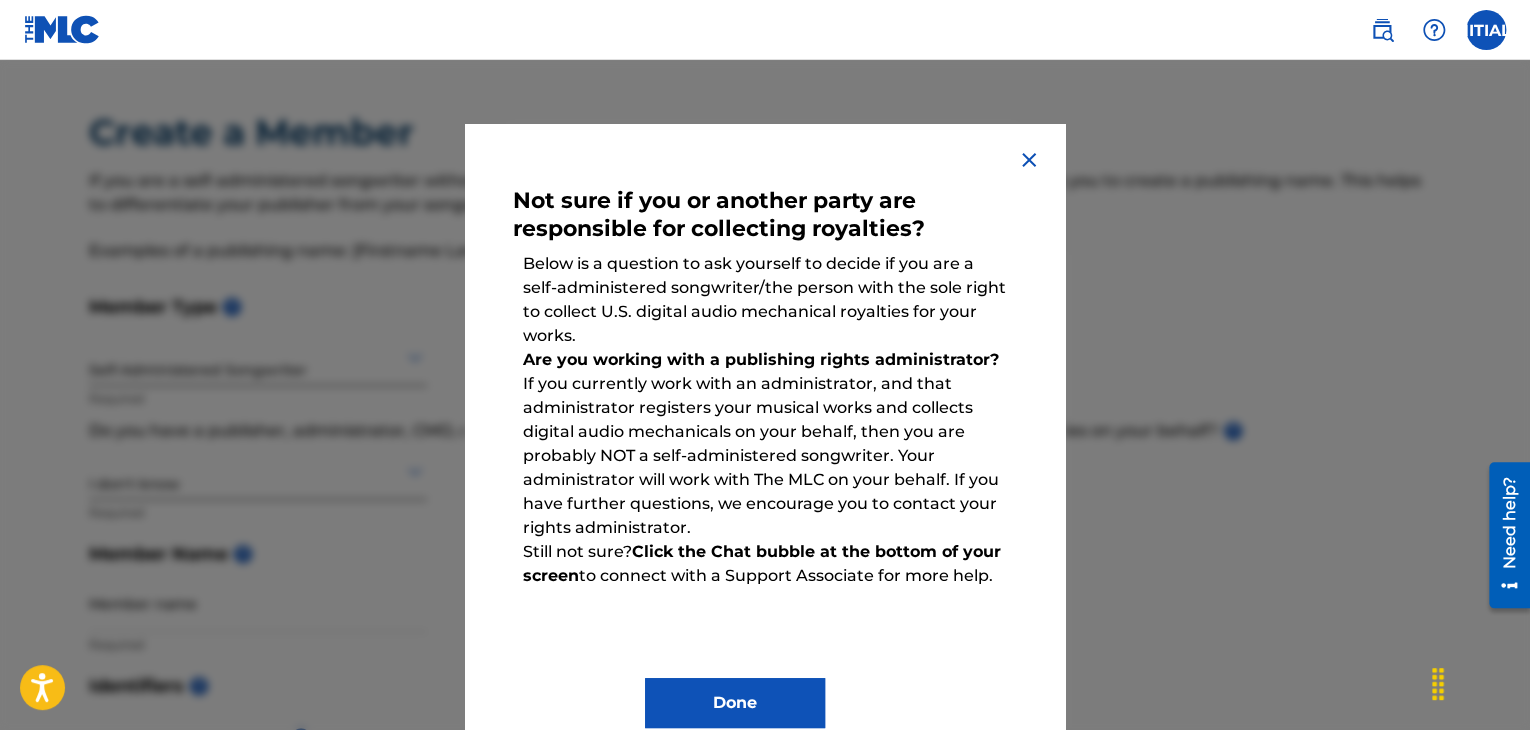 click at bounding box center (1029, 160) 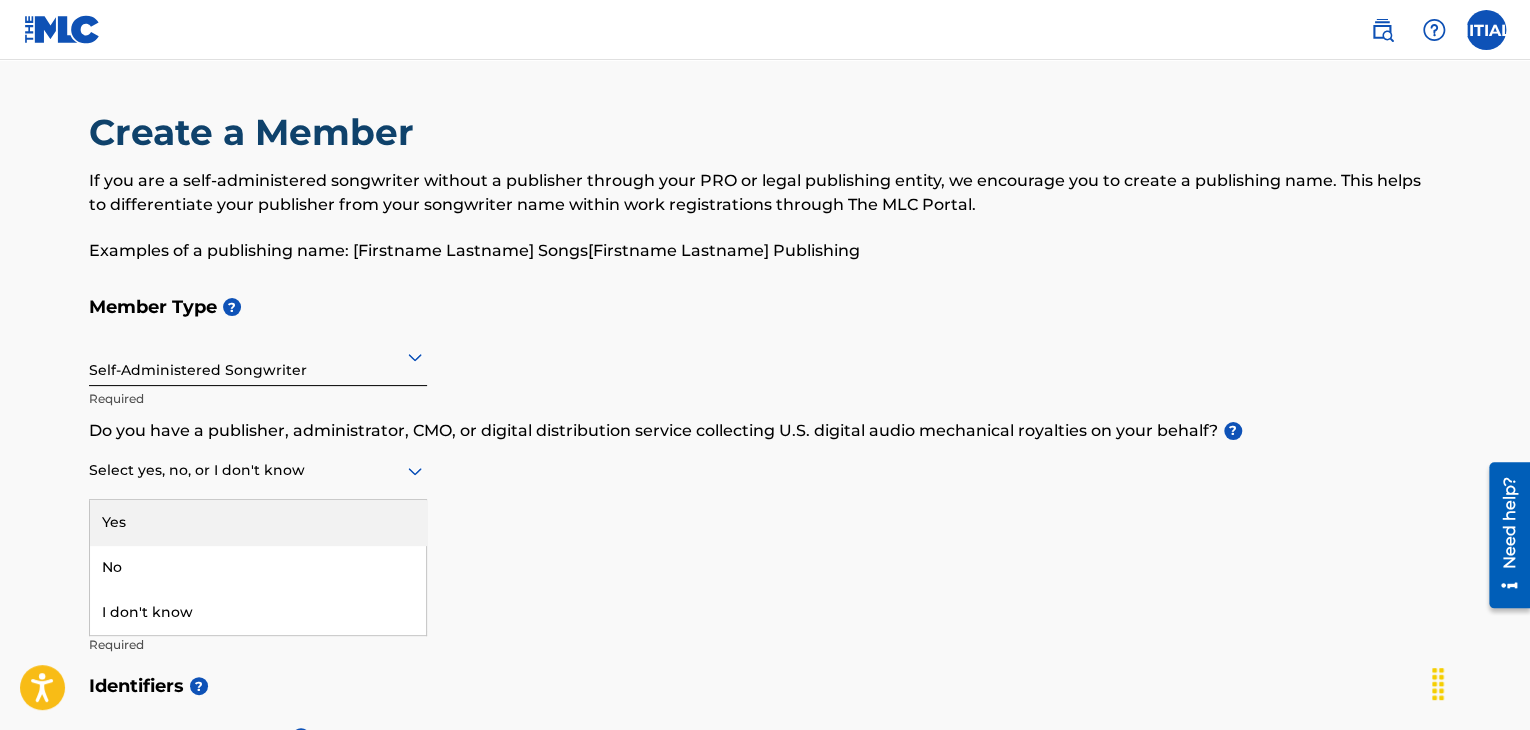 click 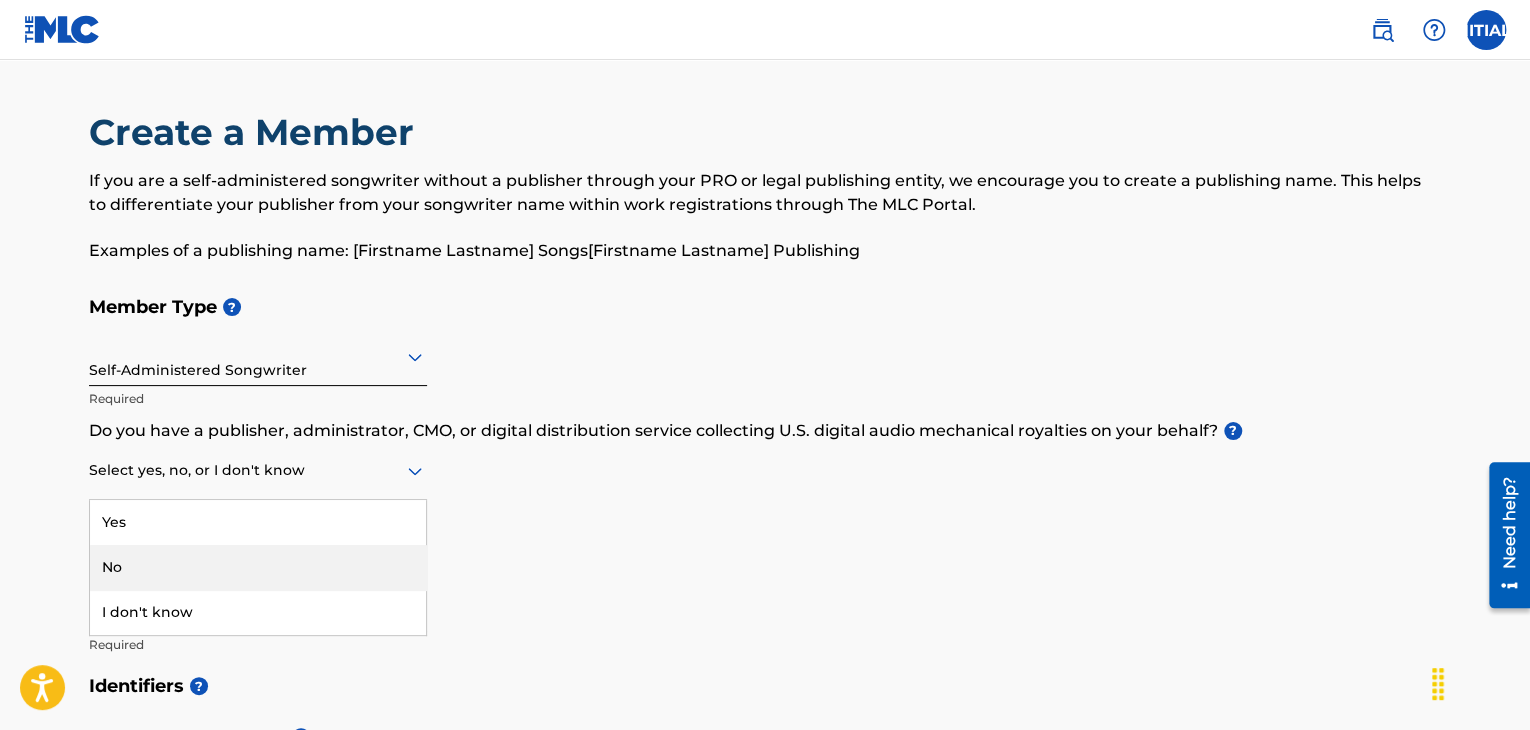 click on "No" at bounding box center (258, 567) 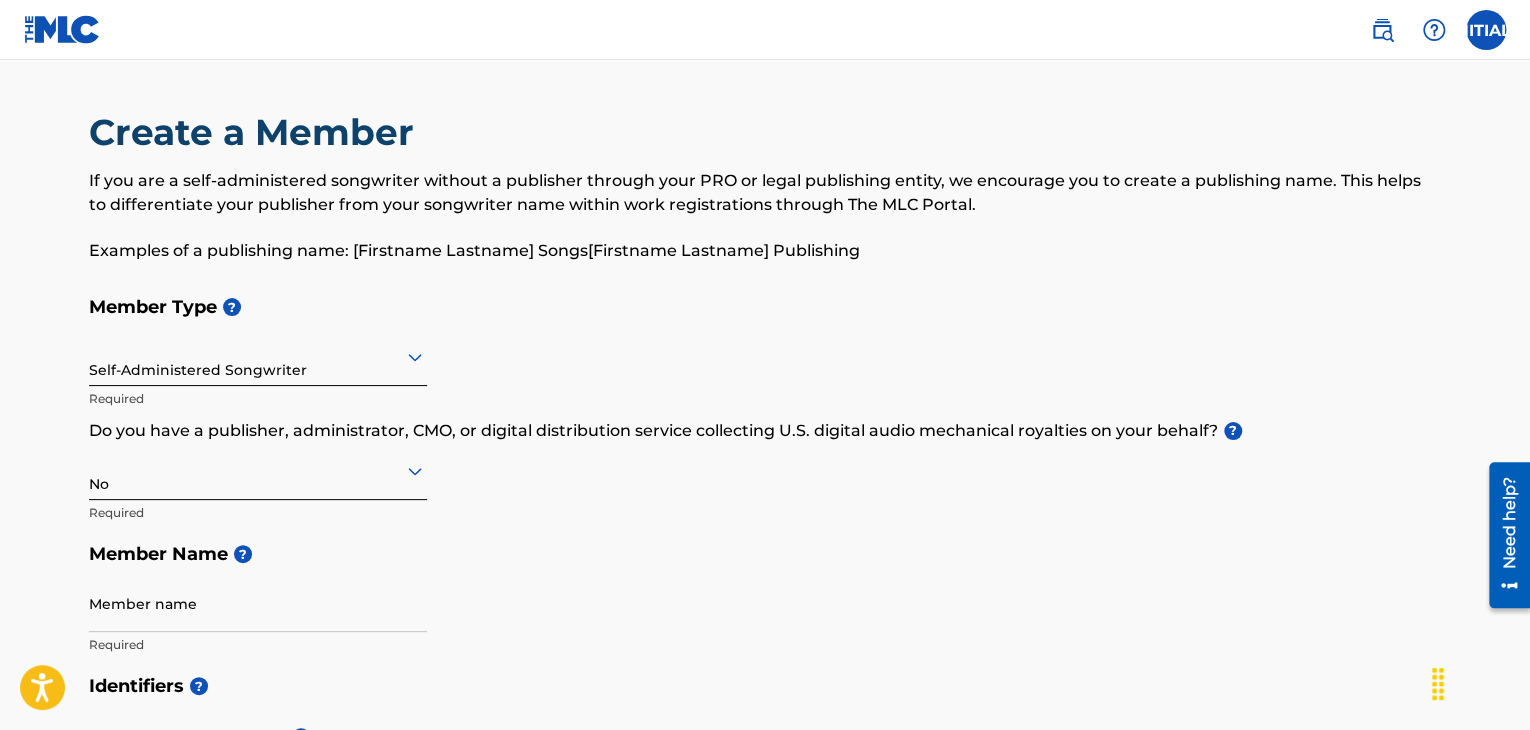 click on "Member Type ? Self-Administered Songwriter Required Do you have a publisher, administrator, CMO, or digital distribution service collecting U.S. digital audio mechanical royalties on your behalf? ? No Required Member Name ? Member name Required" at bounding box center (765, 475) 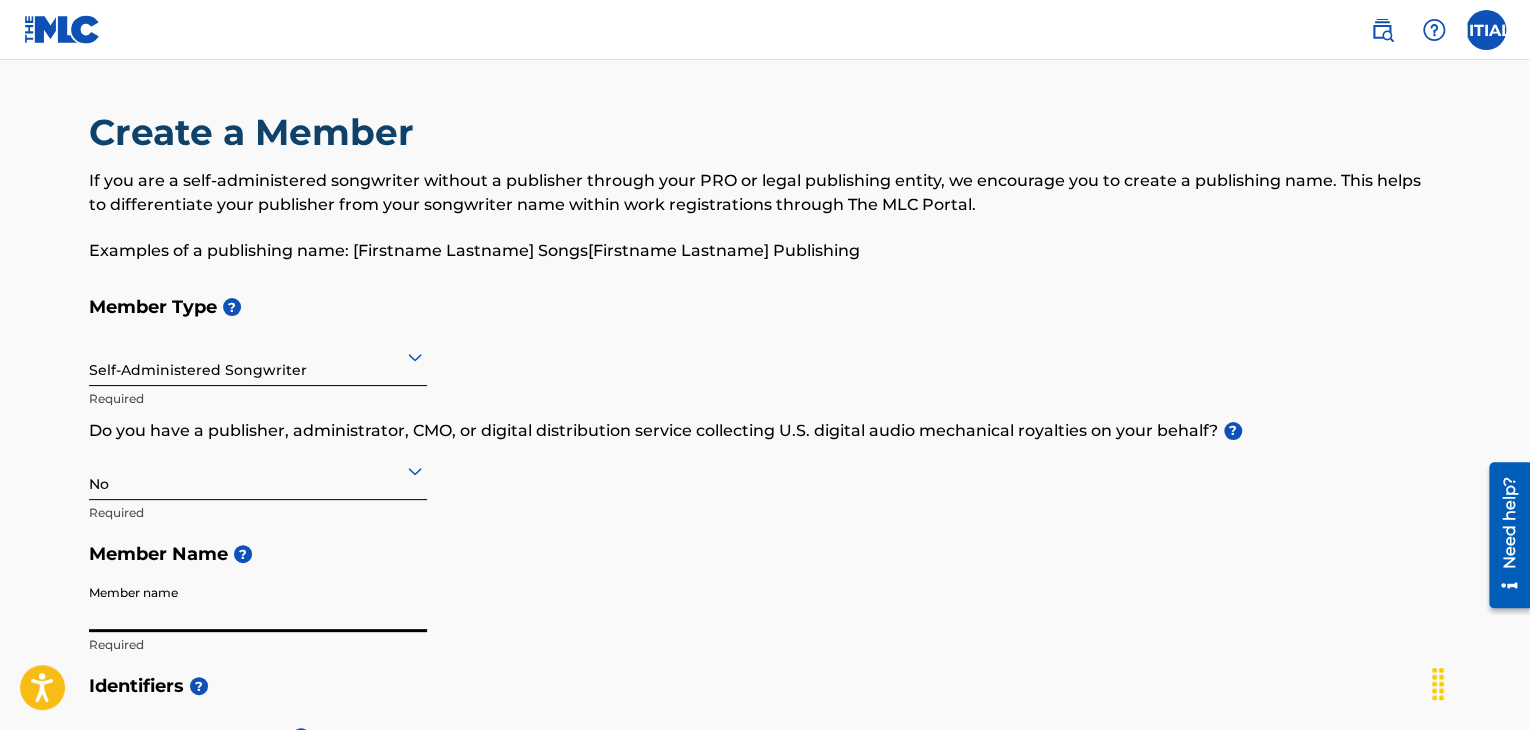 type on "Reginald Hawkins" 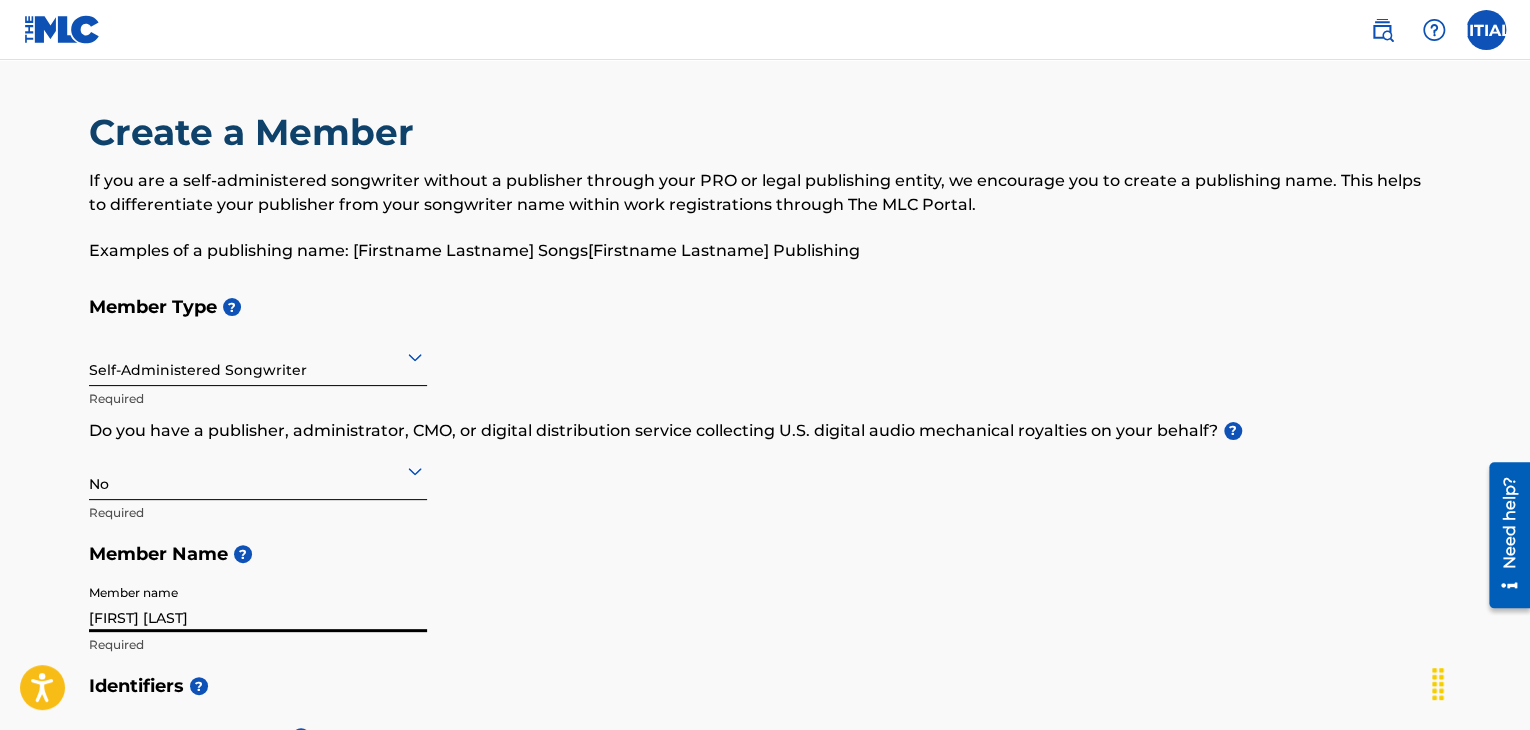 type on "[NUMBER] [STREET]" 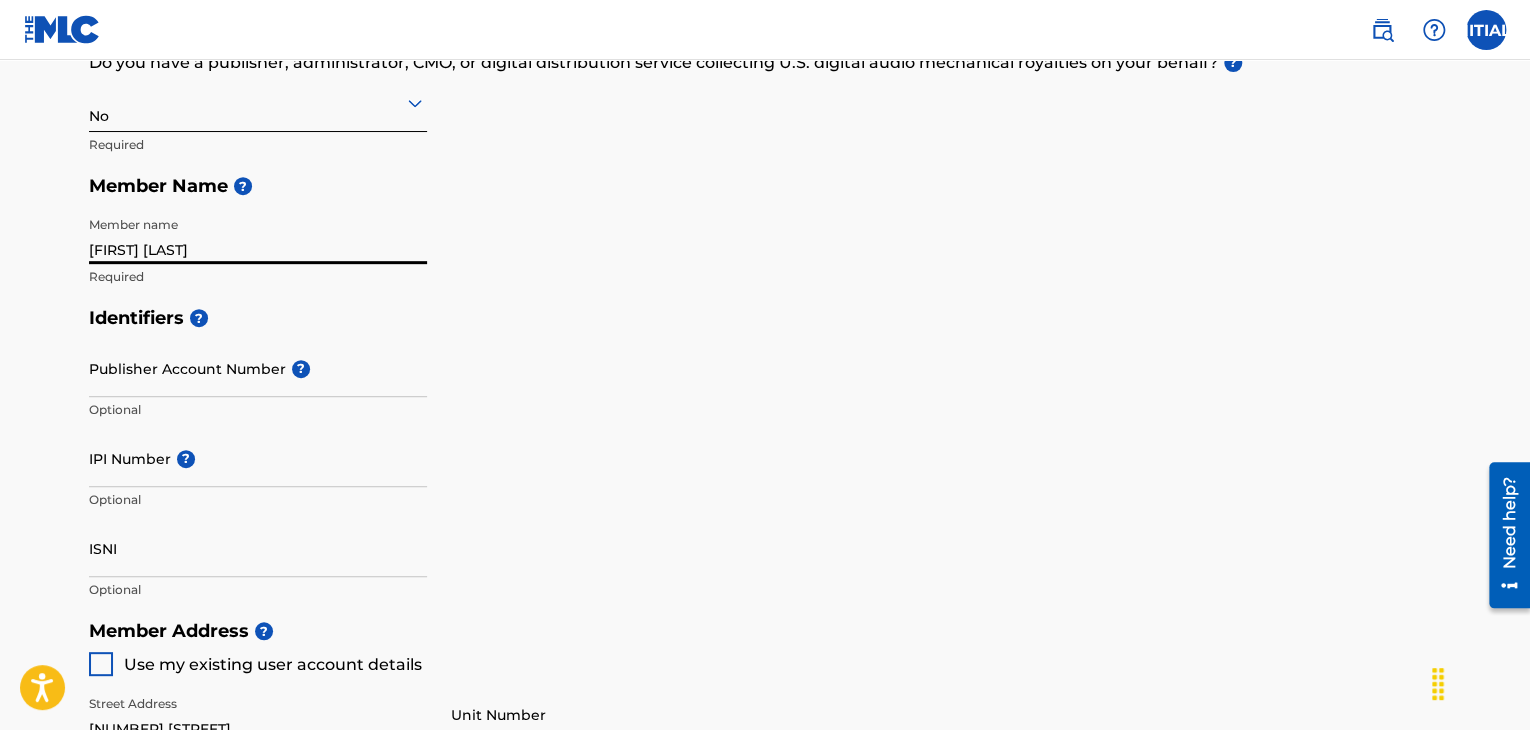 scroll, scrollTop: 455, scrollLeft: 0, axis: vertical 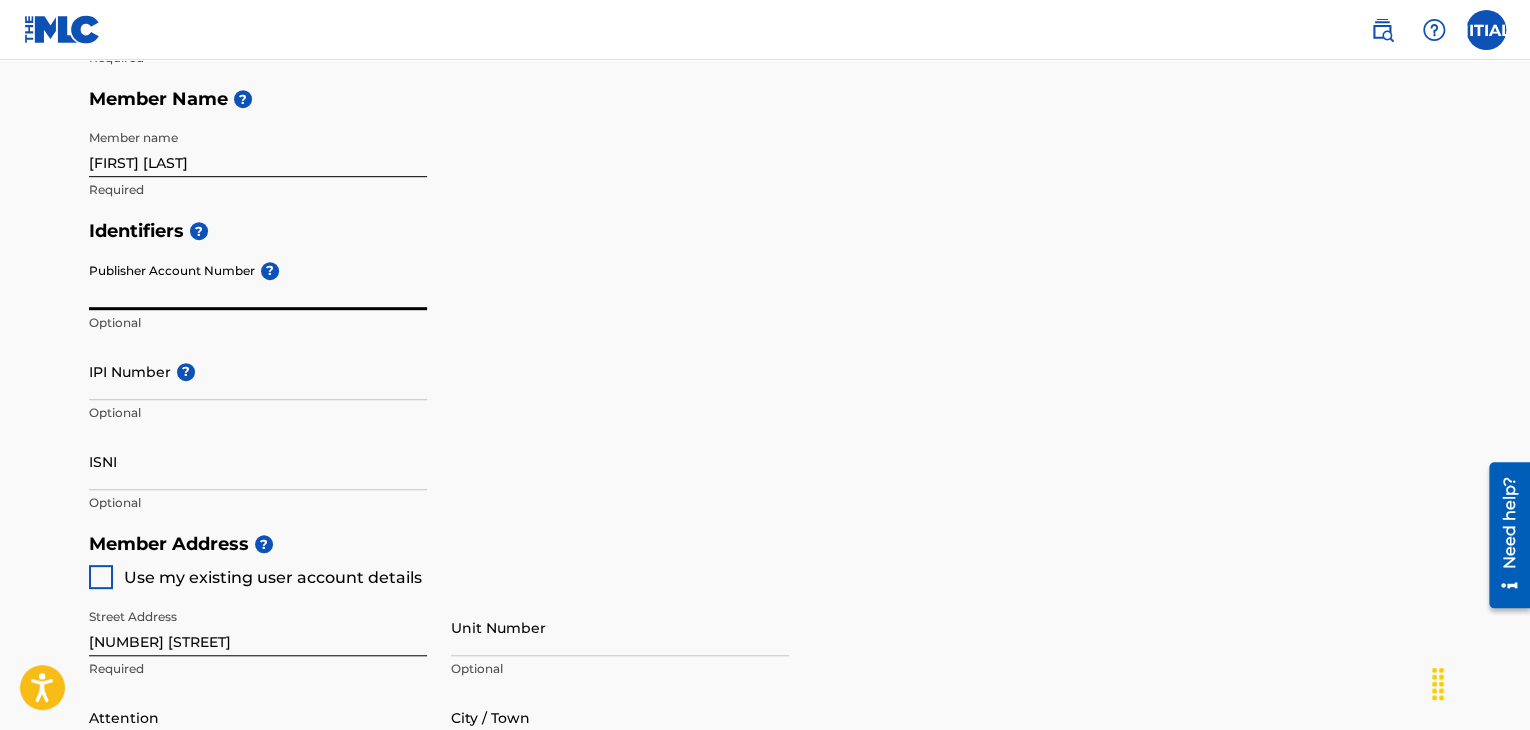click on "Publisher Account Number ?" at bounding box center [258, 281] 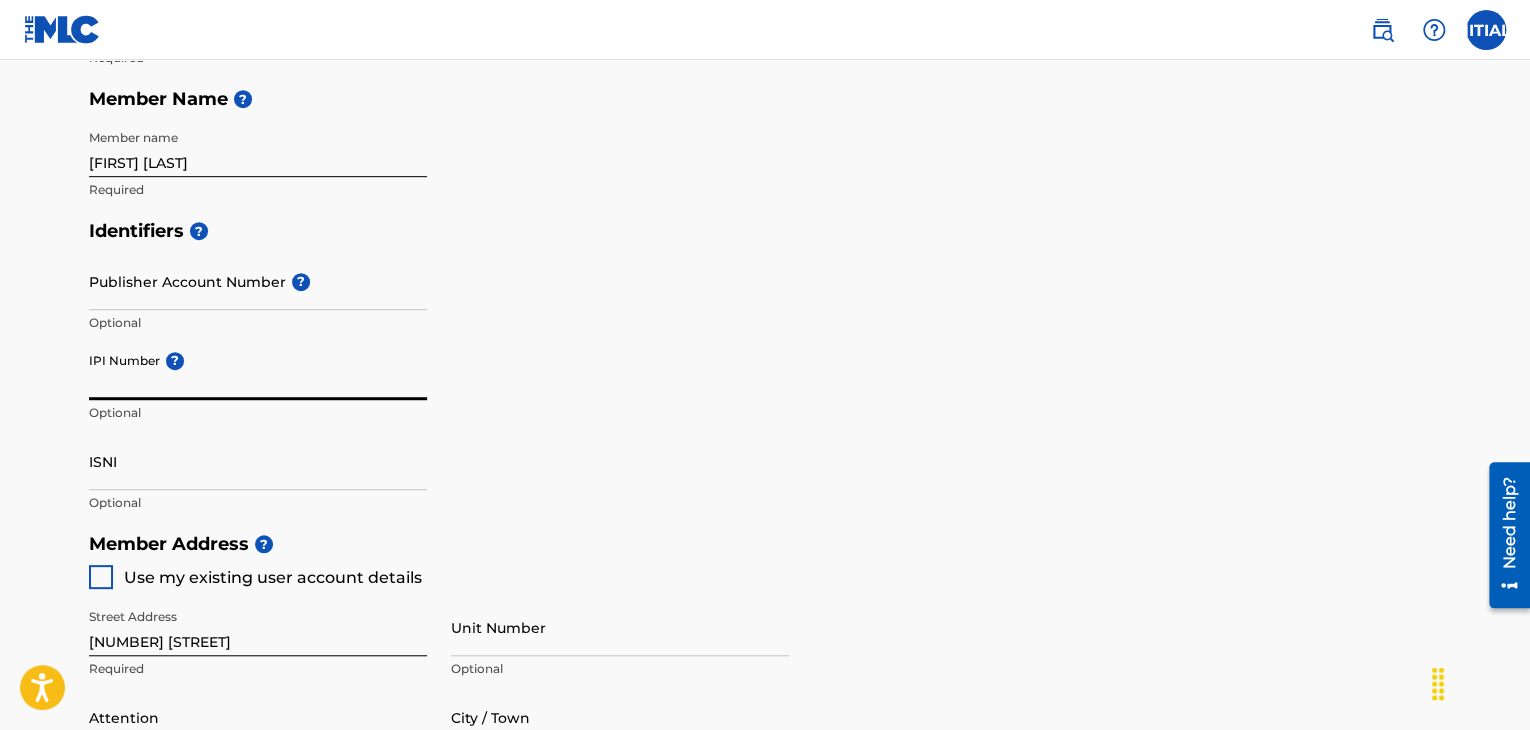 click on "ISNI" at bounding box center (258, 461) 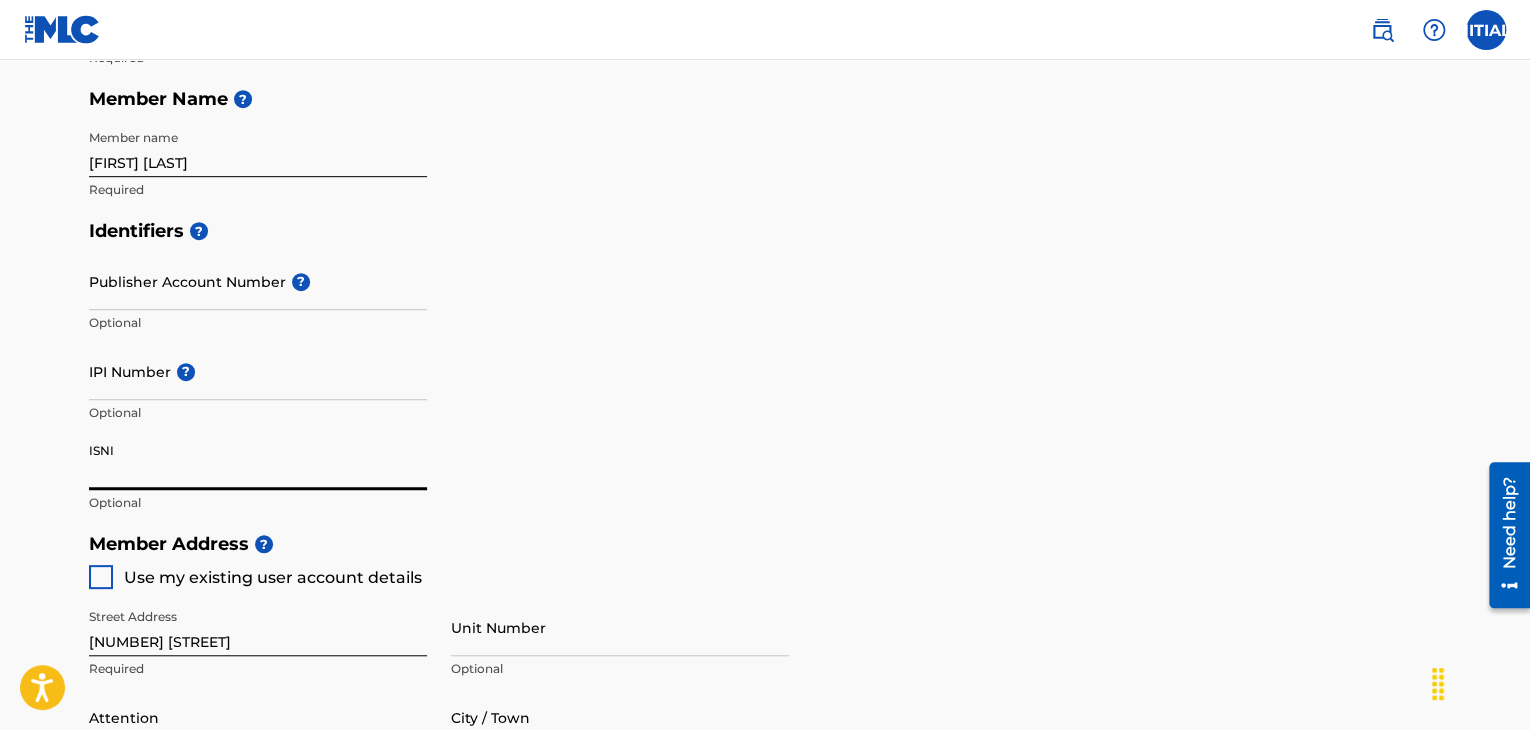 click on "Identifiers ? Publisher Account Number ? Optional IPI Number ? Optional ISNI Optional" at bounding box center [765, 366] 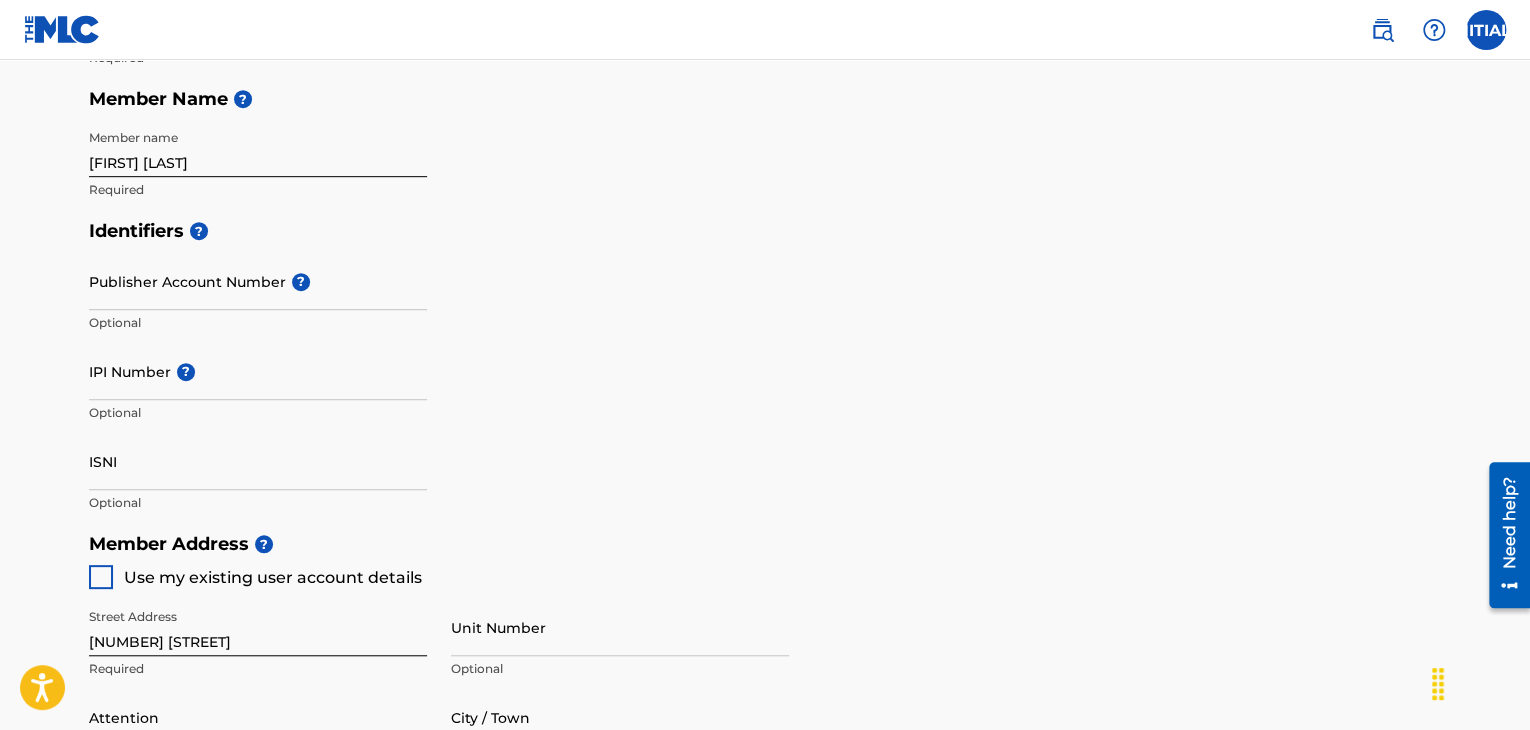 click on "IPI Number ?" at bounding box center (258, 371) 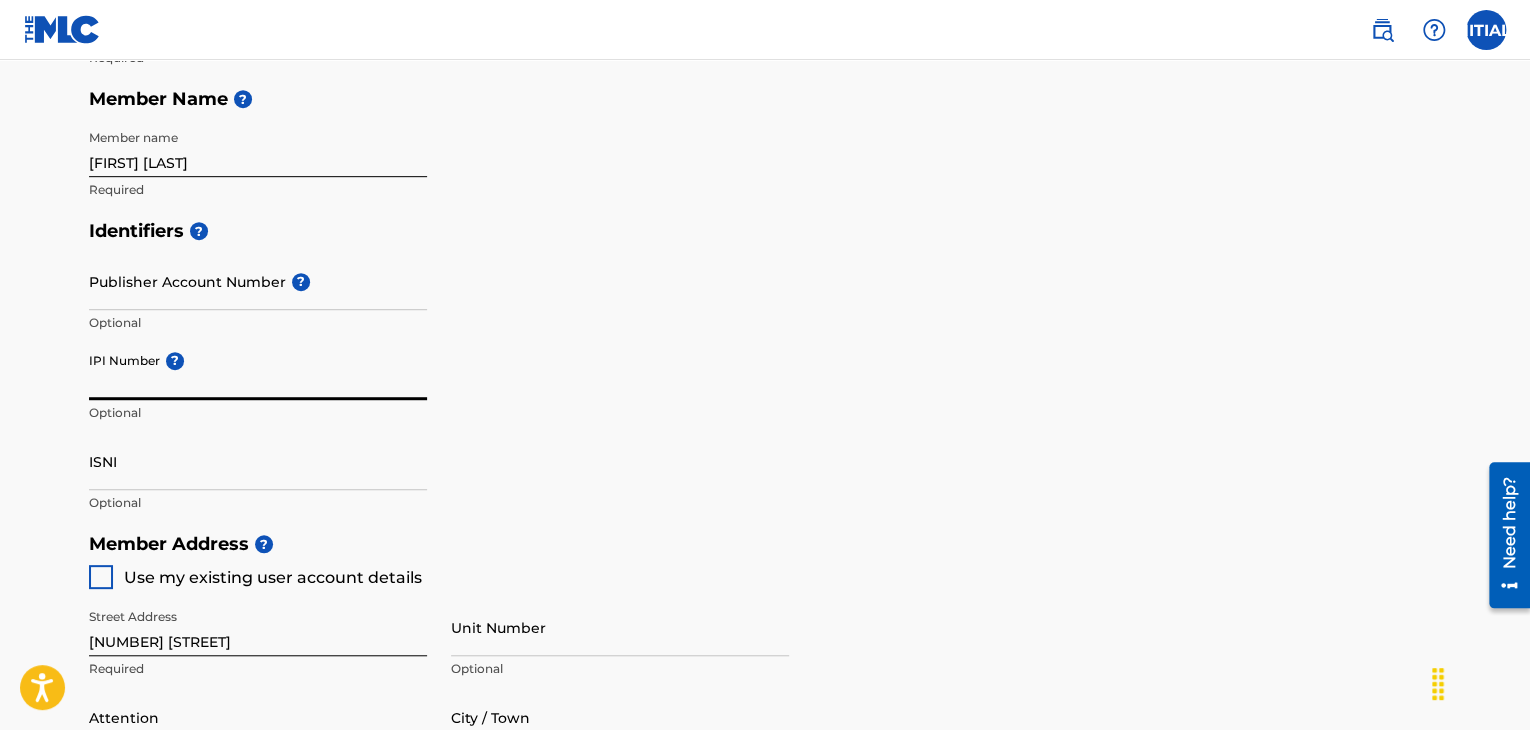 paste on "396503731" 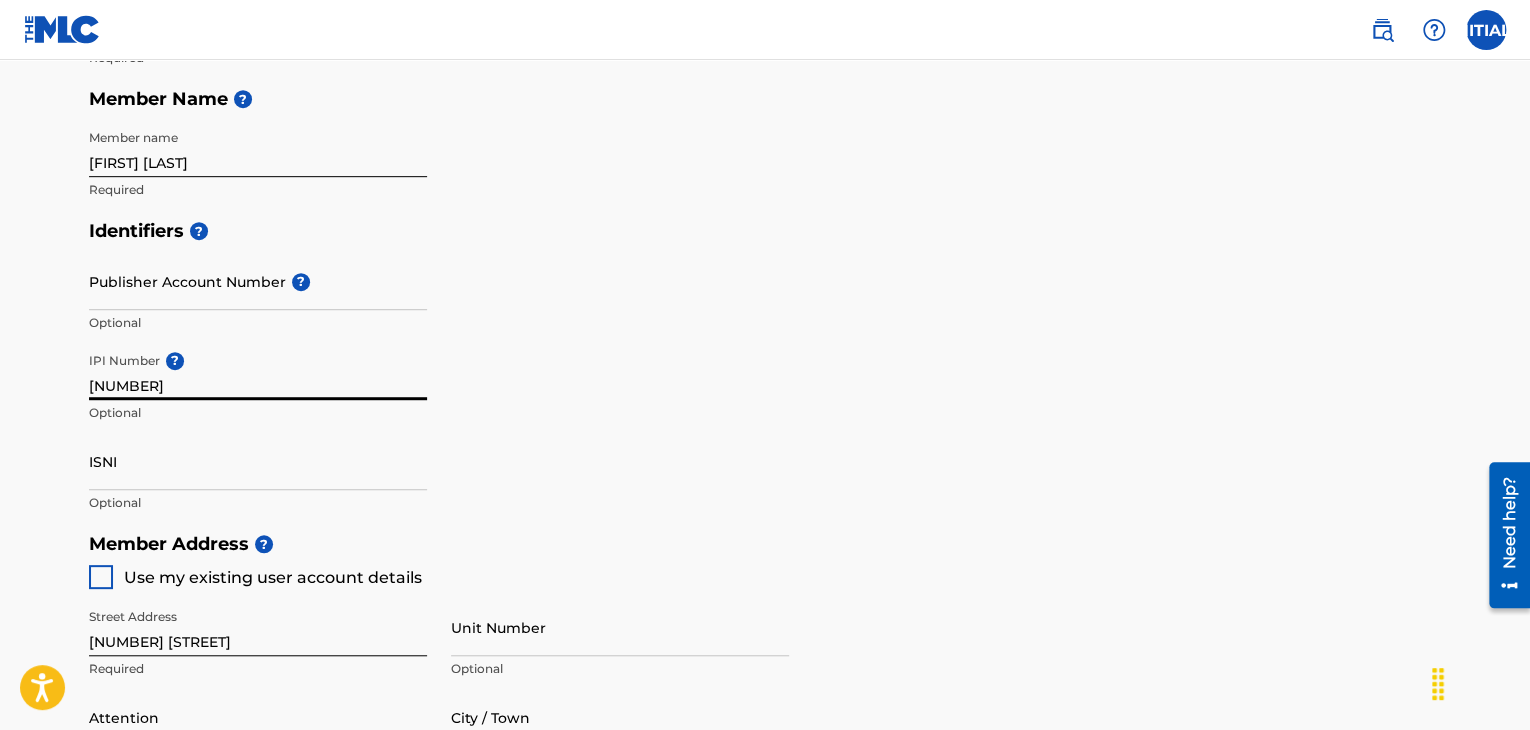 type on "396503731" 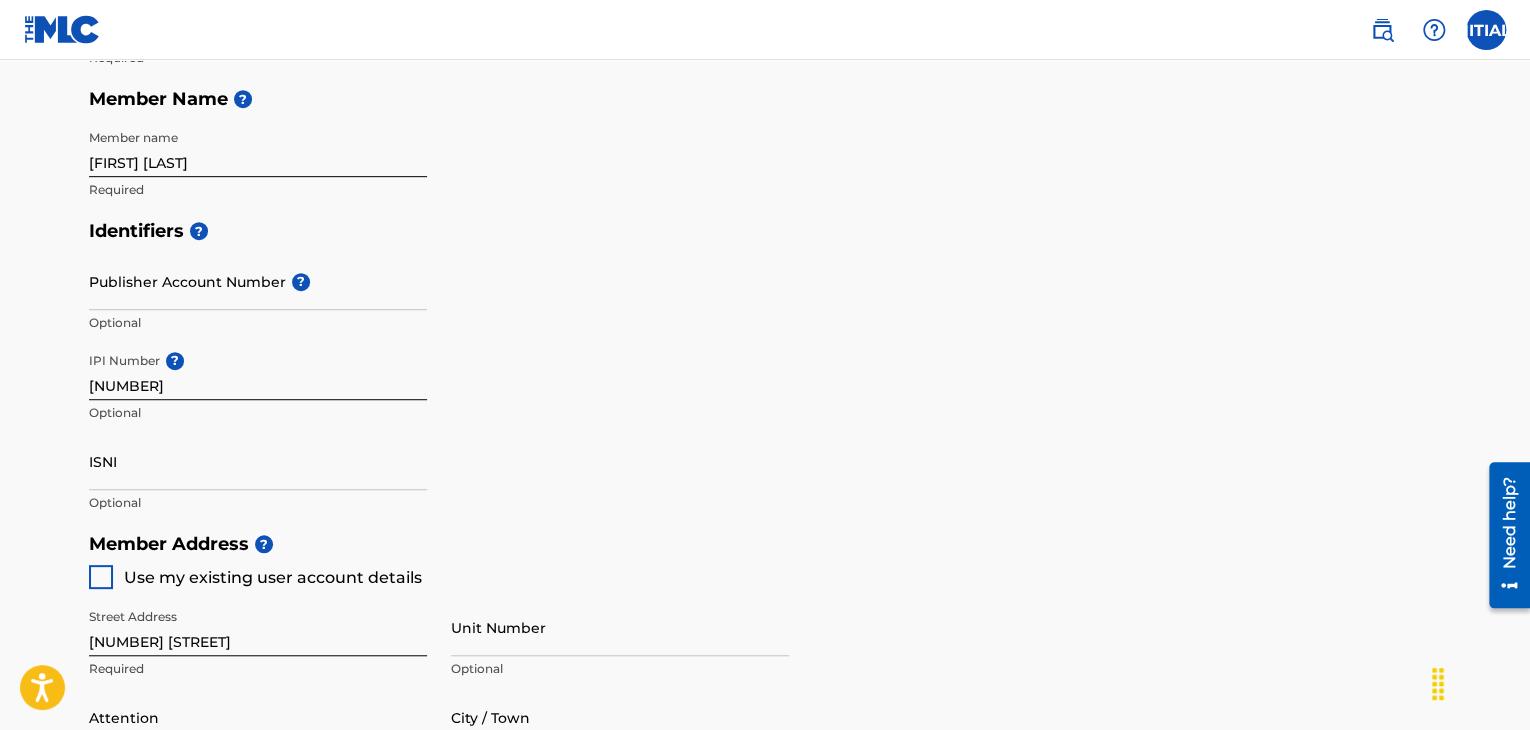click on "Identifiers ? Publisher Account Number ? Optional IPI Number ? 396503731 Optional ISNI Optional" at bounding box center [765, 366] 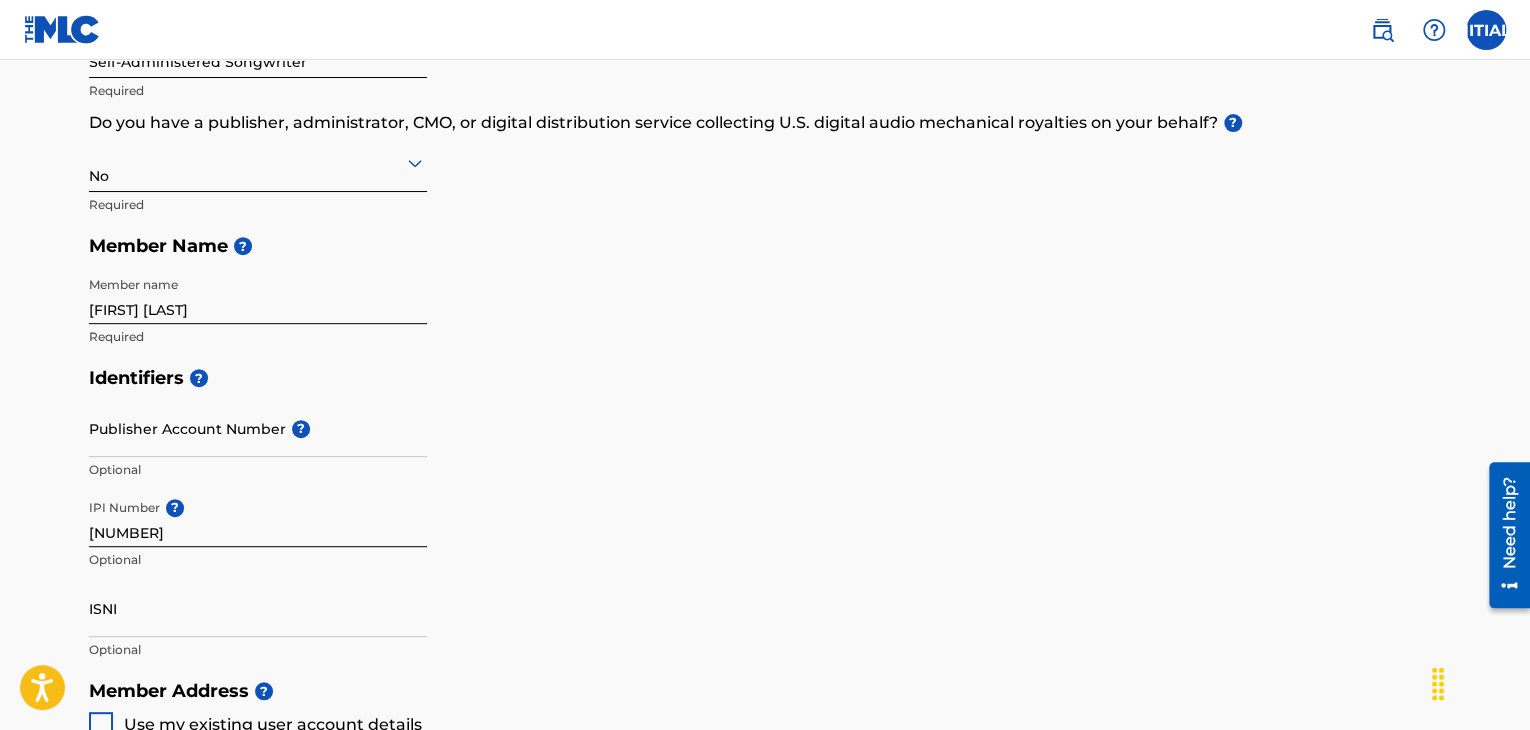 scroll, scrollTop: 346, scrollLeft: 0, axis: vertical 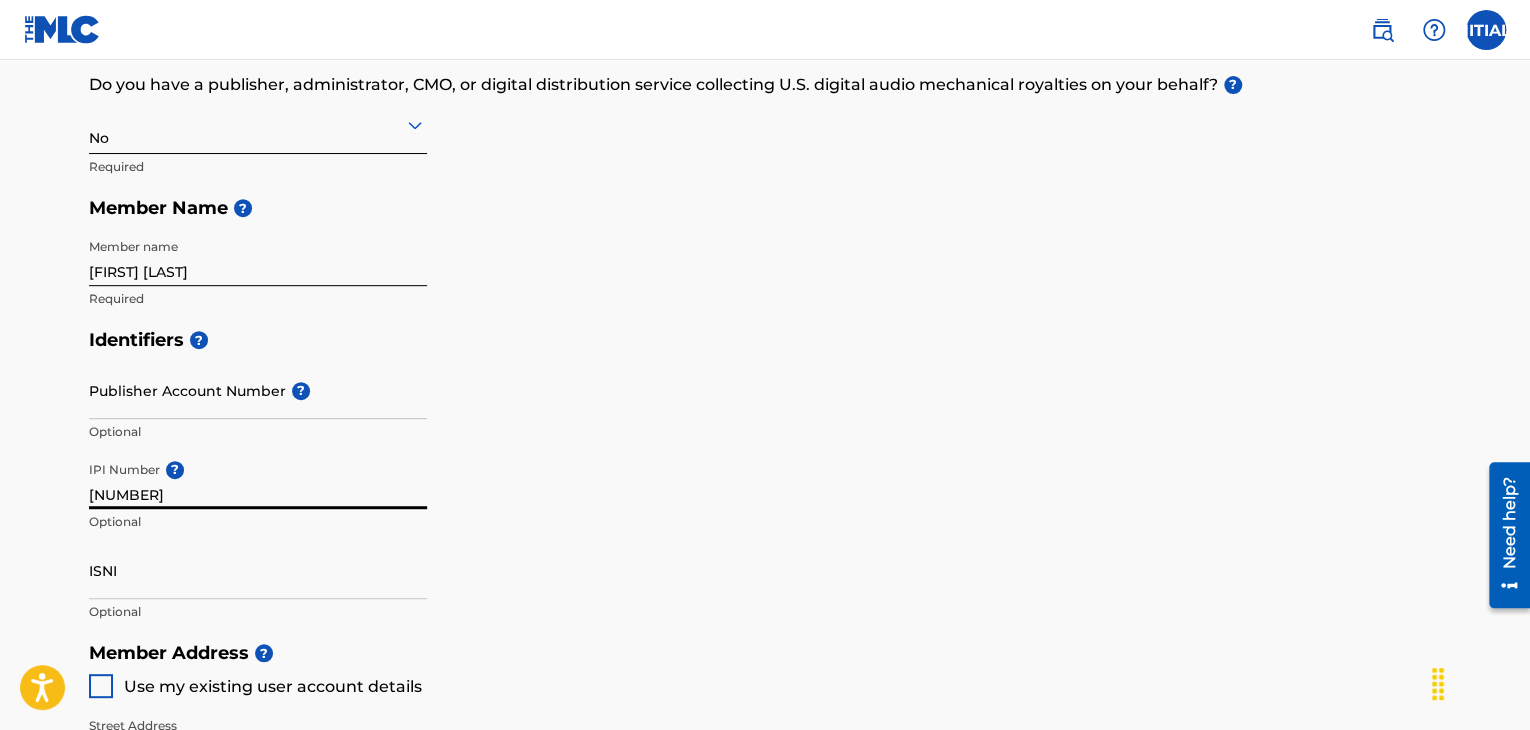 drag, startPoint x: 186, startPoint y: 487, endPoint x: 41, endPoint y: 482, distance: 145.08618 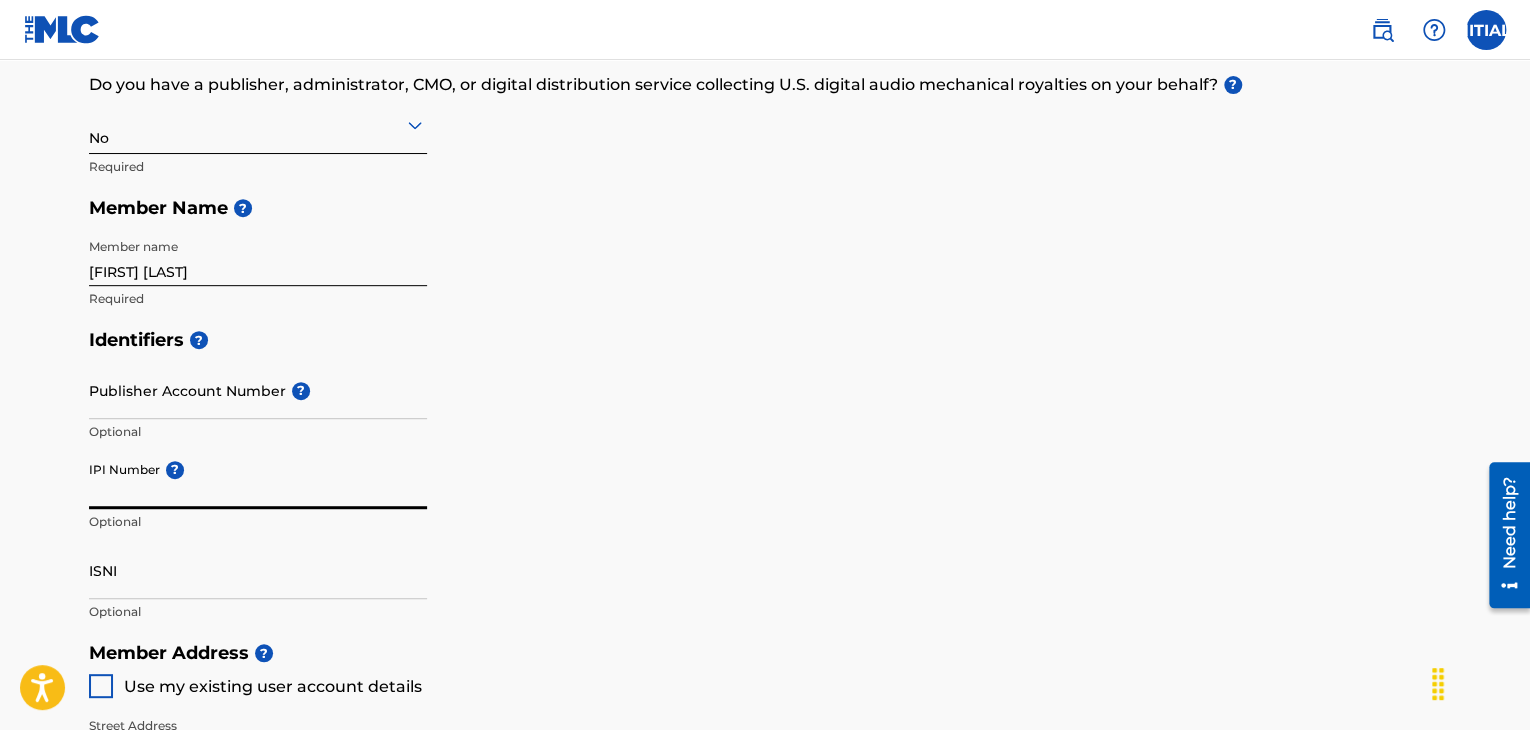 paste on "1272285549" 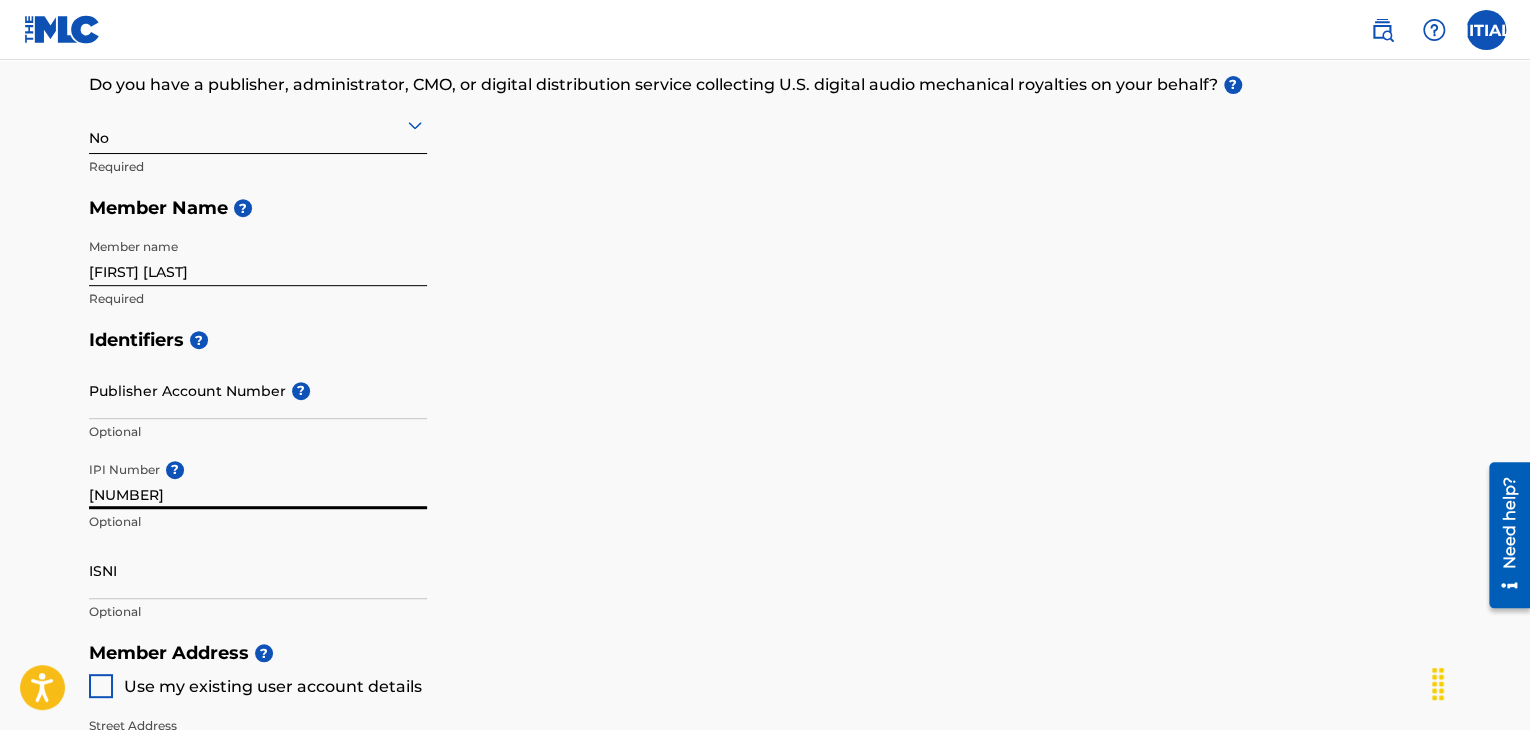 type on "1272285549" 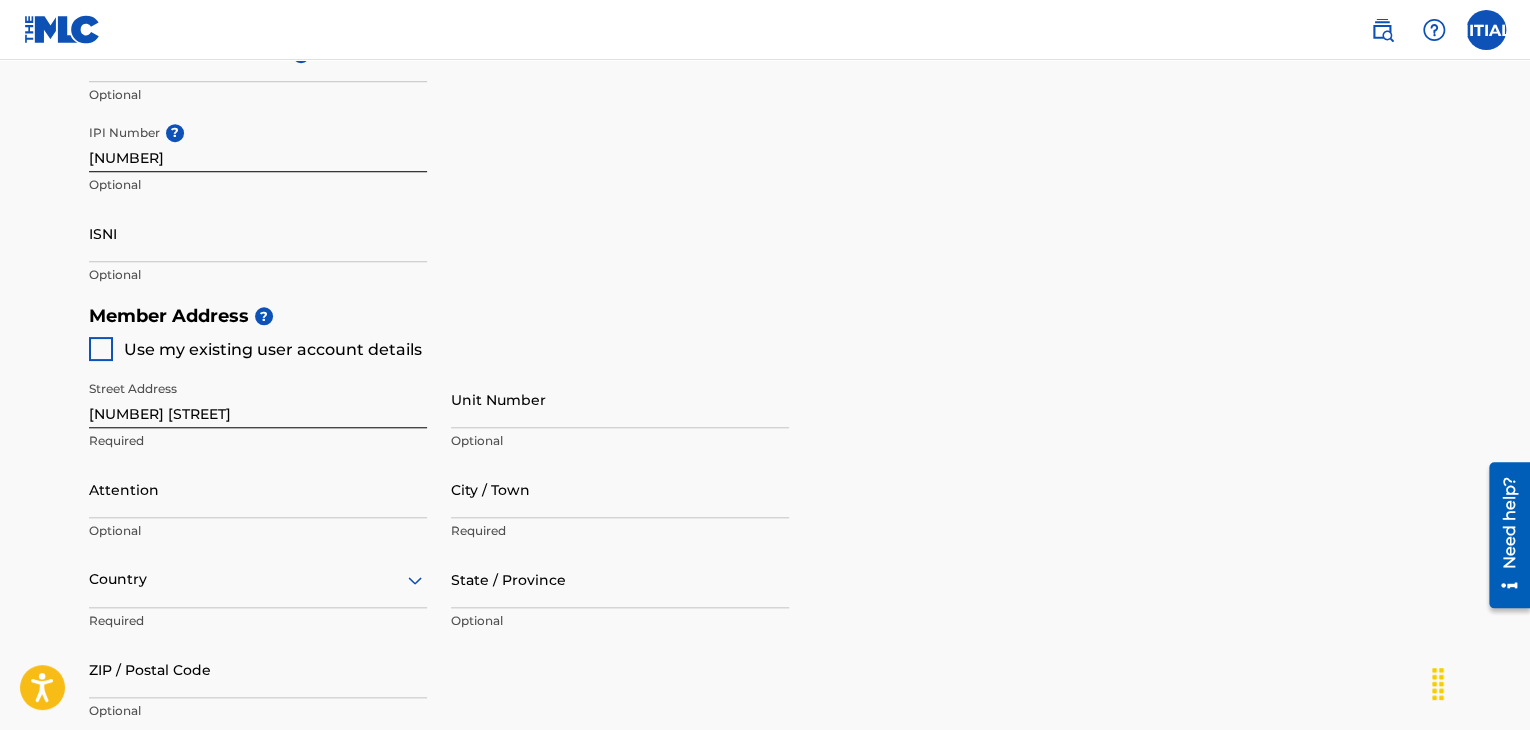 scroll, scrollTop: 691, scrollLeft: 0, axis: vertical 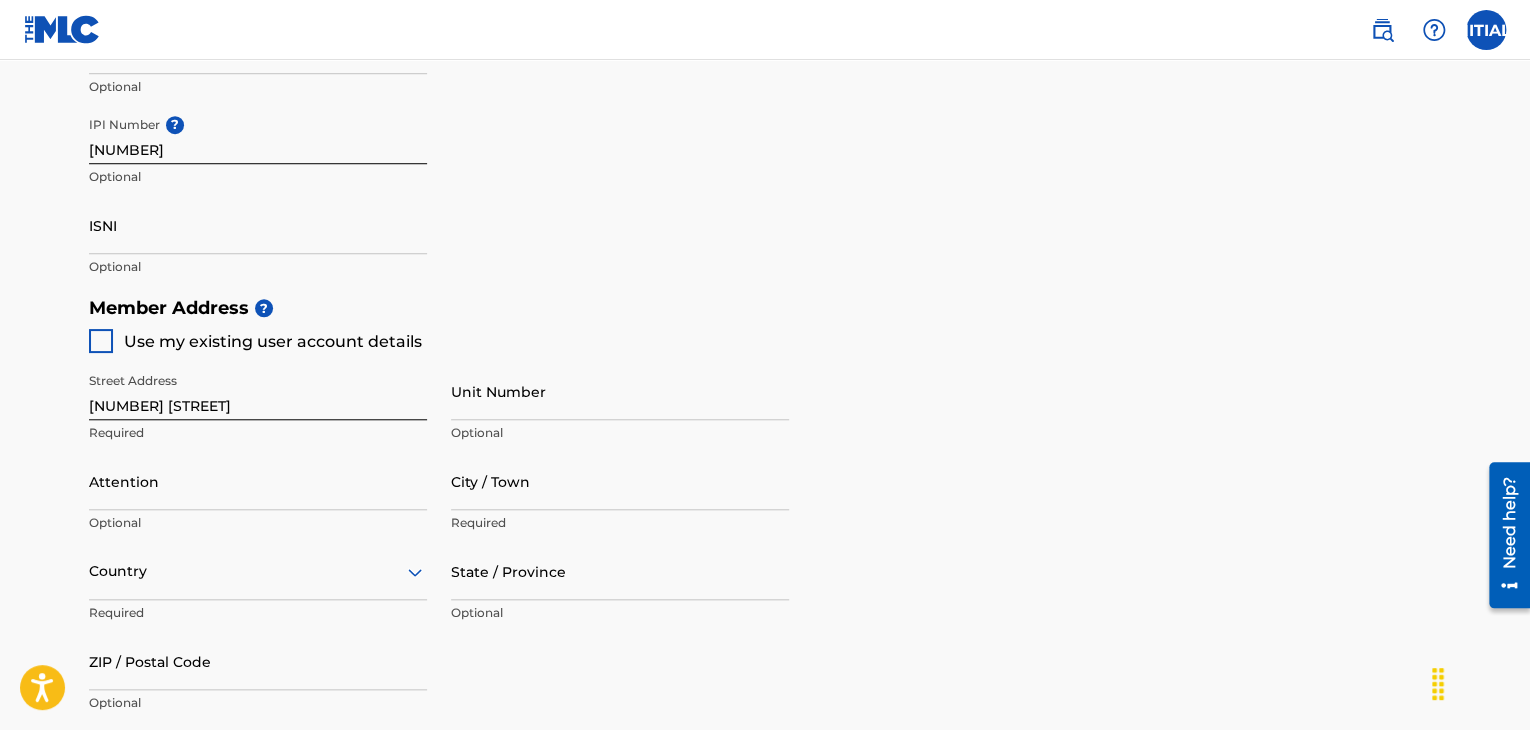click at bounding box center (101, 341) 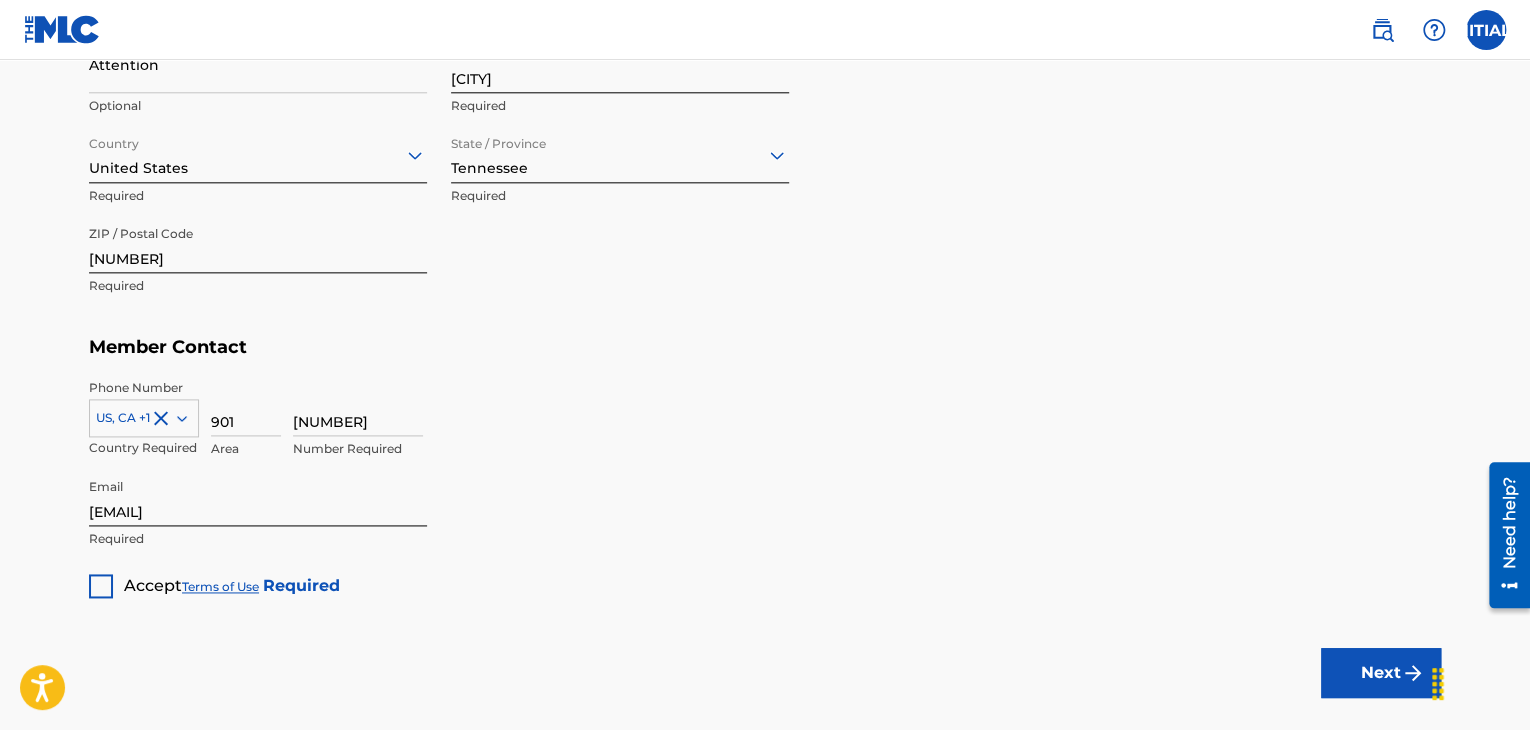 scroll, scrollTop: 1112, scrollLeft: 0, axis: vertical 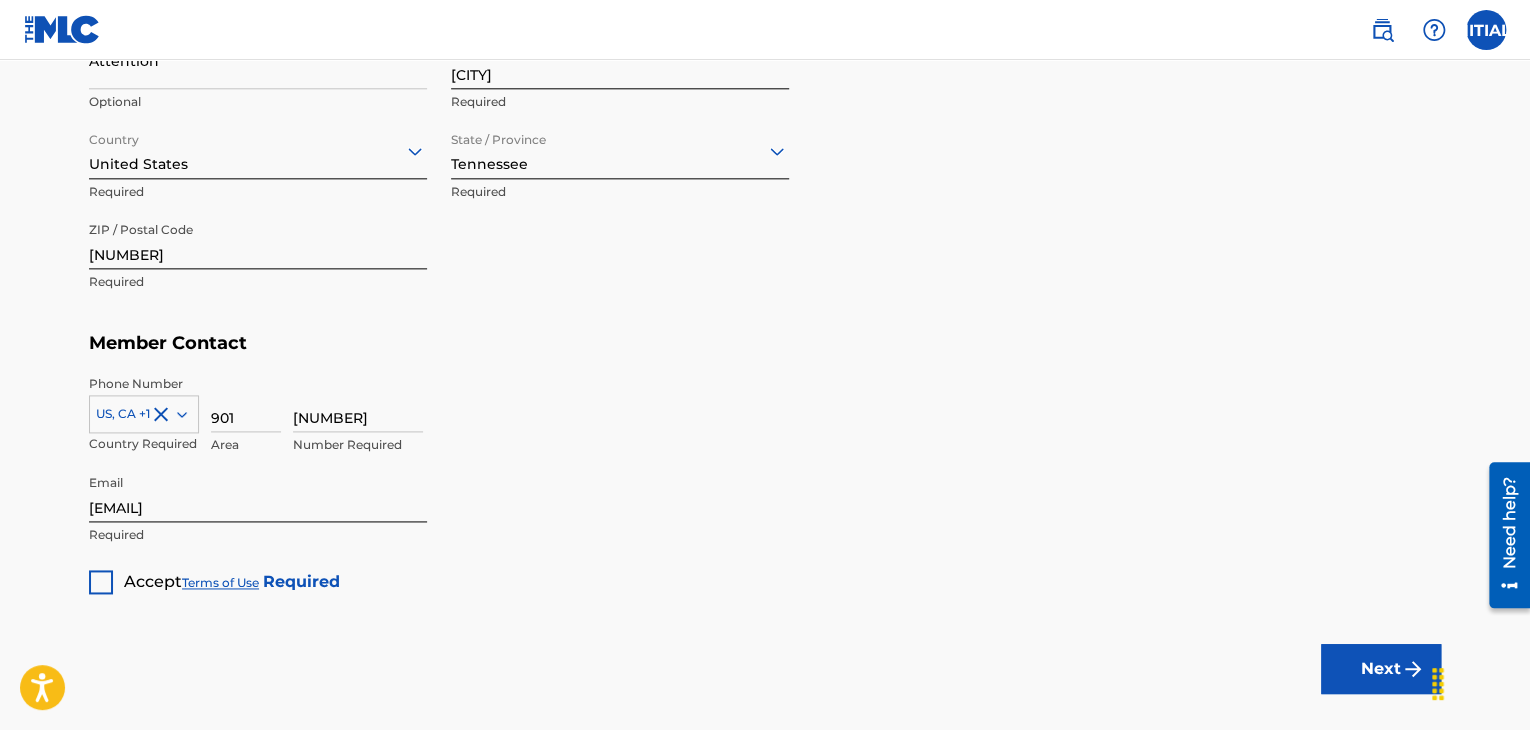 click at bounding box center [101, 582] 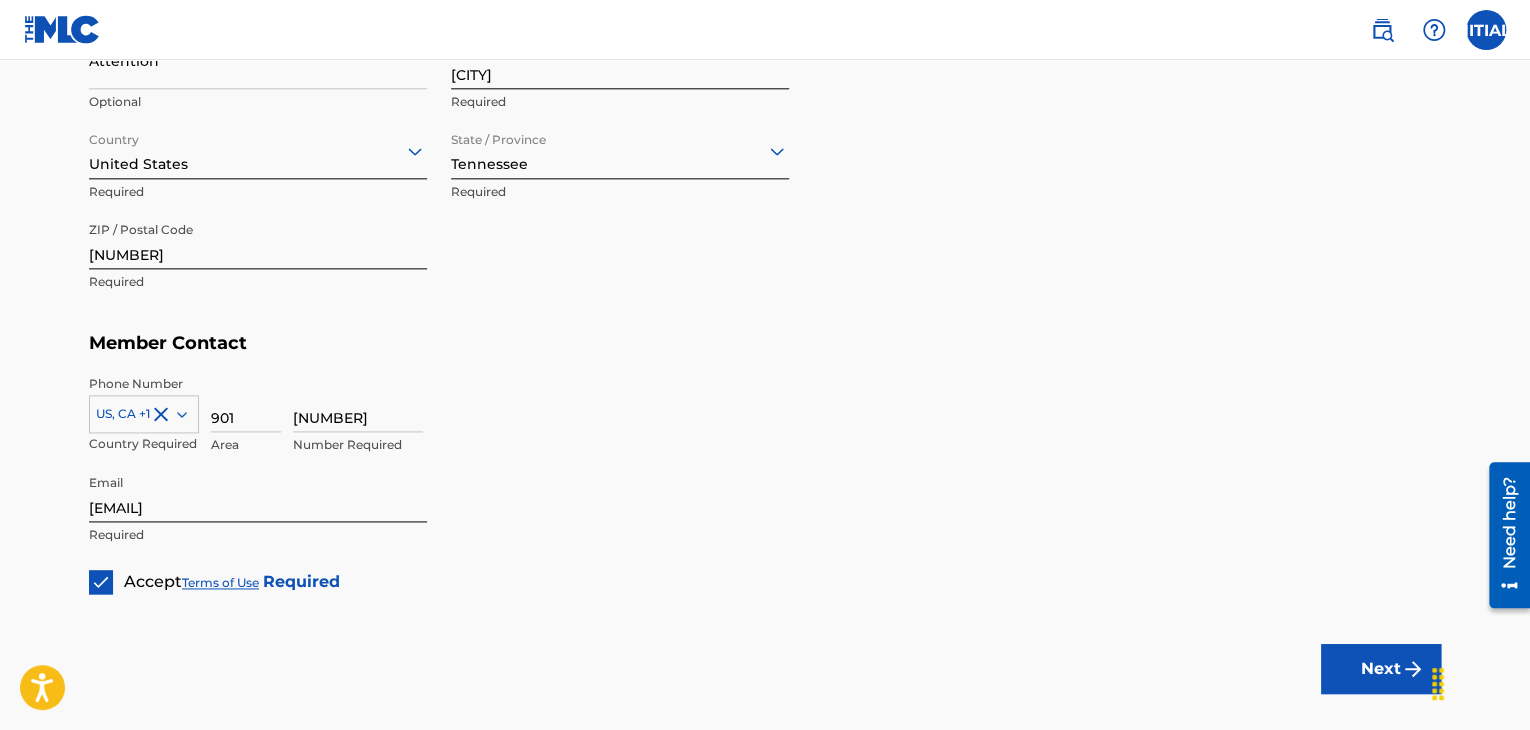 click on "Next" at bounding box center [1381, 669] 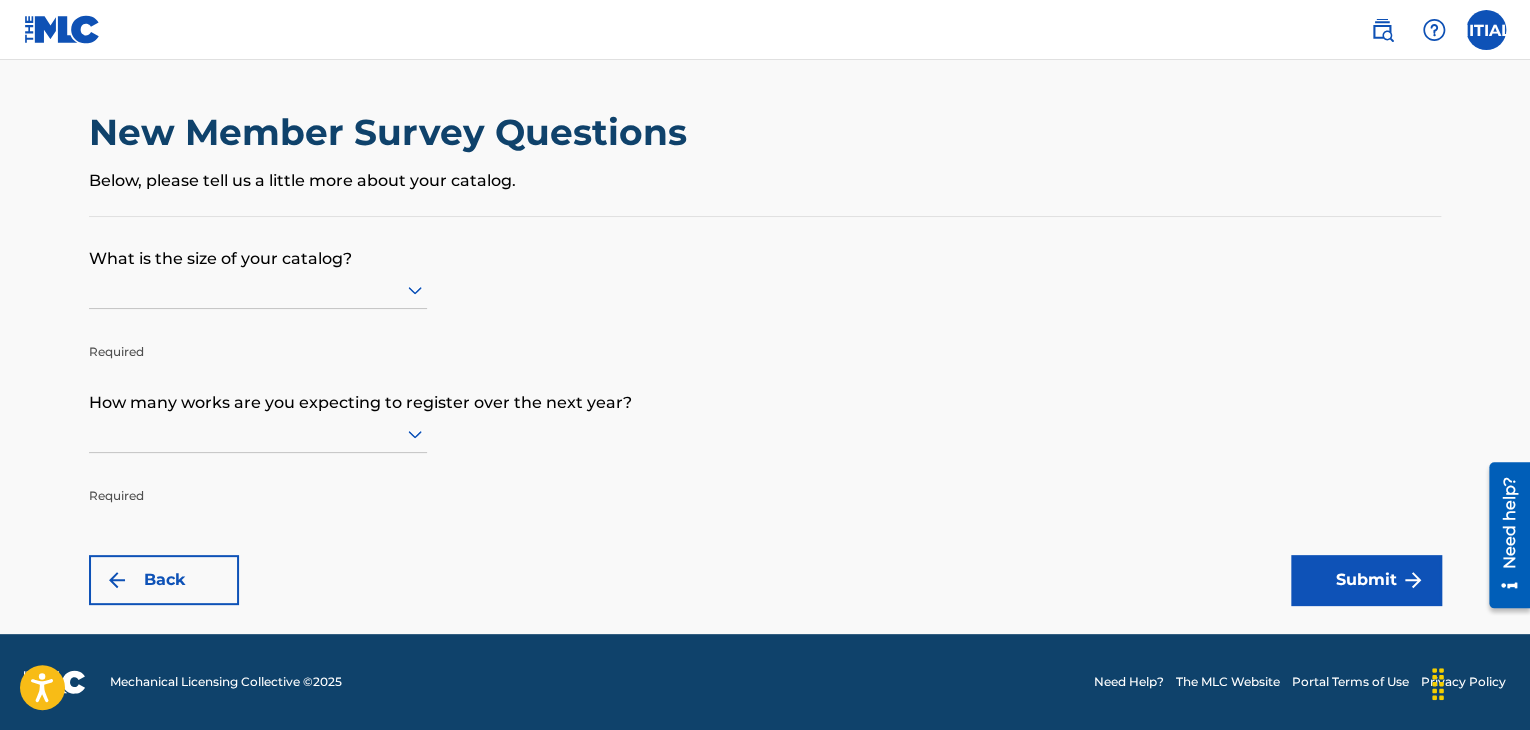 scroll, scrollTop: 0, scrollLeft: 0, axis: both 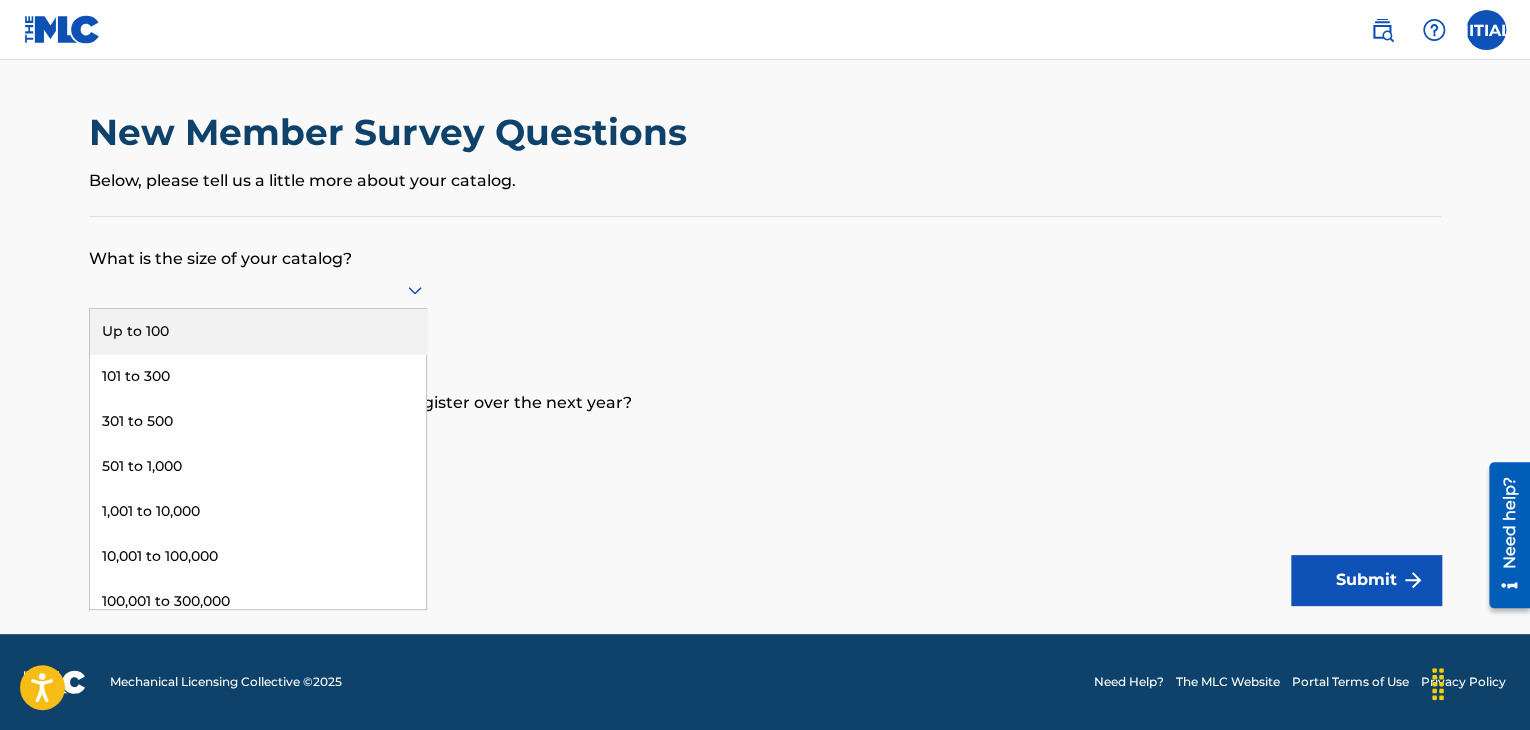 click on "Up to 100" at bounding box center [258, 331] 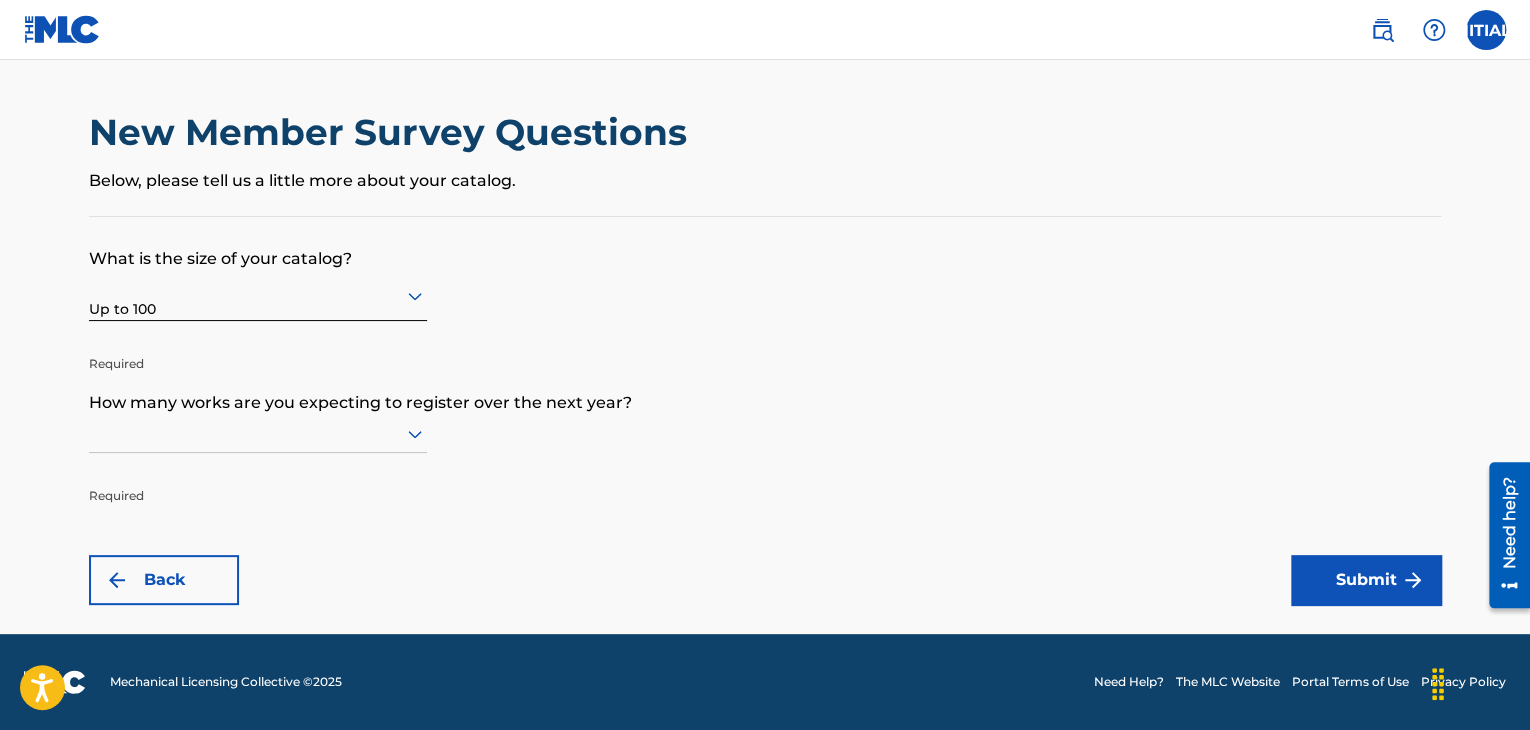 click at bounding box center (258, 433) 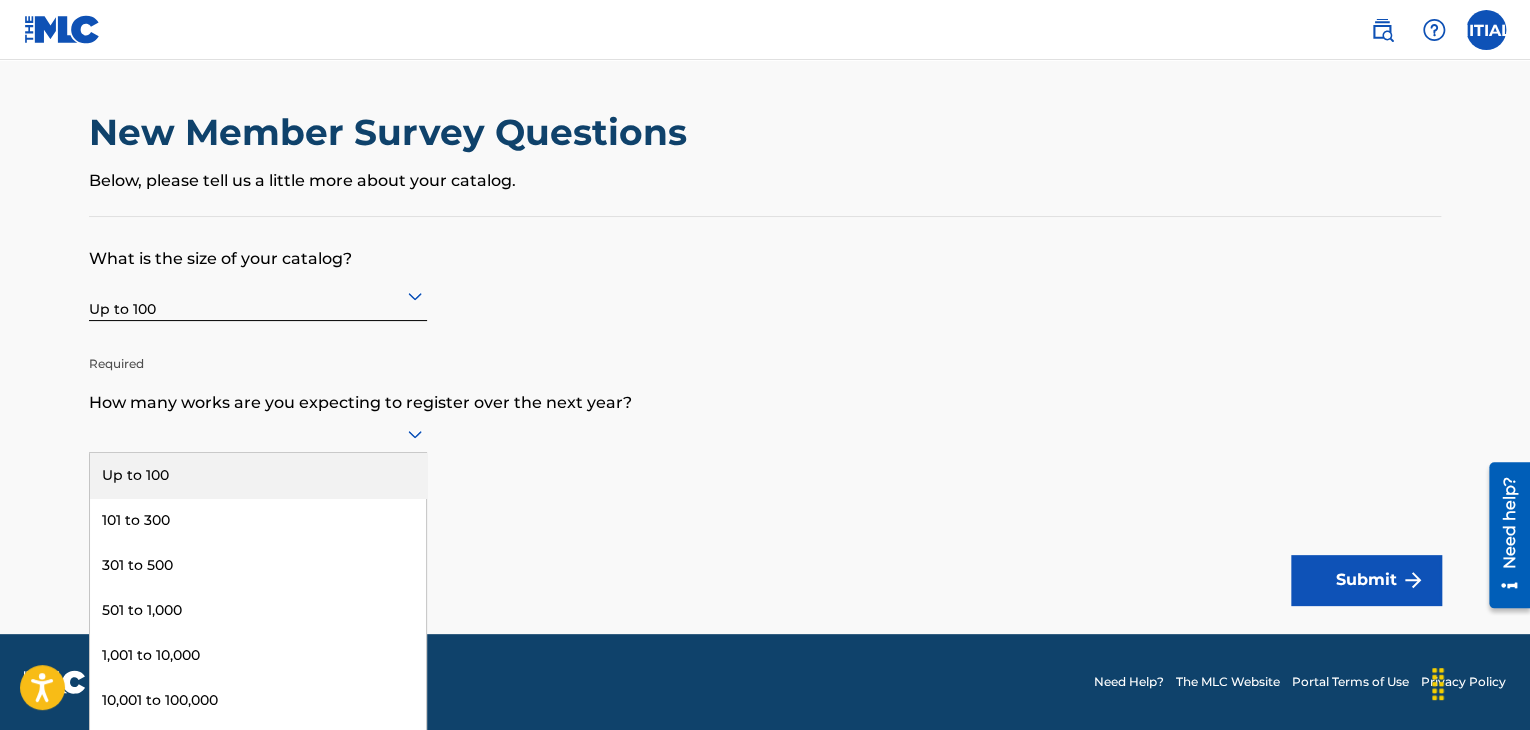 click on "Up to 100" at bounding box center (258, 475) 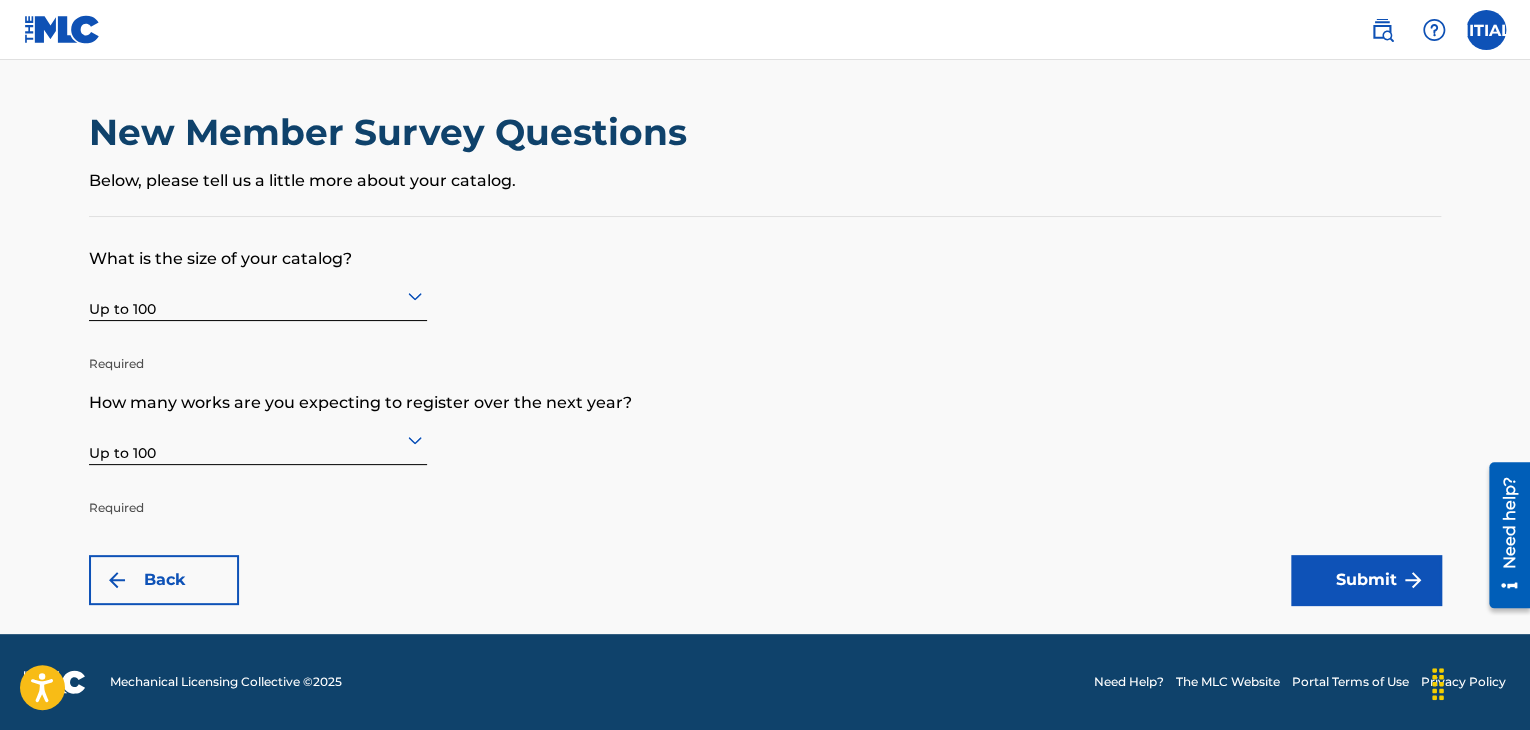 click on "Submit" at bounding box center (1366, 580) 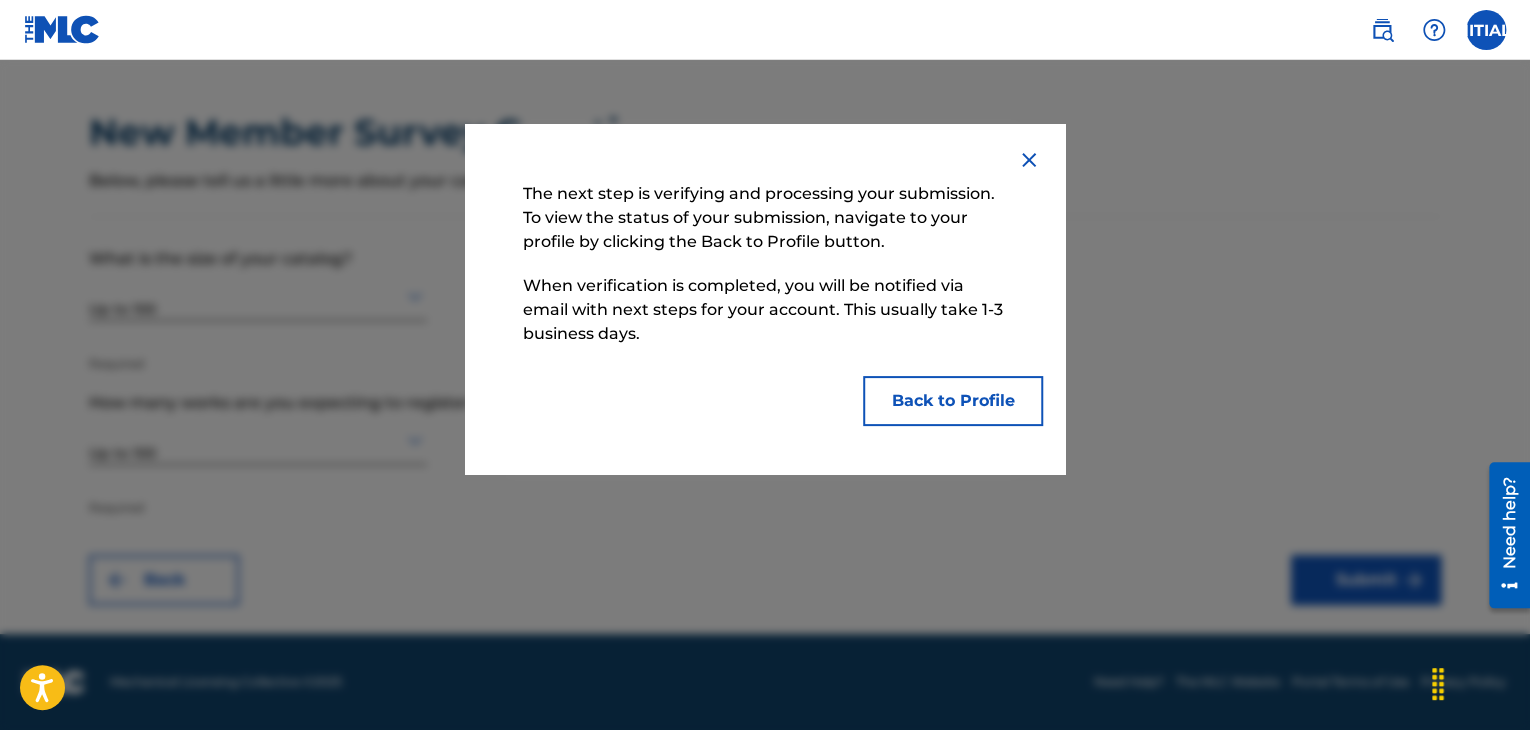 click on "Back to Profile" at bounding box center [953, 401] 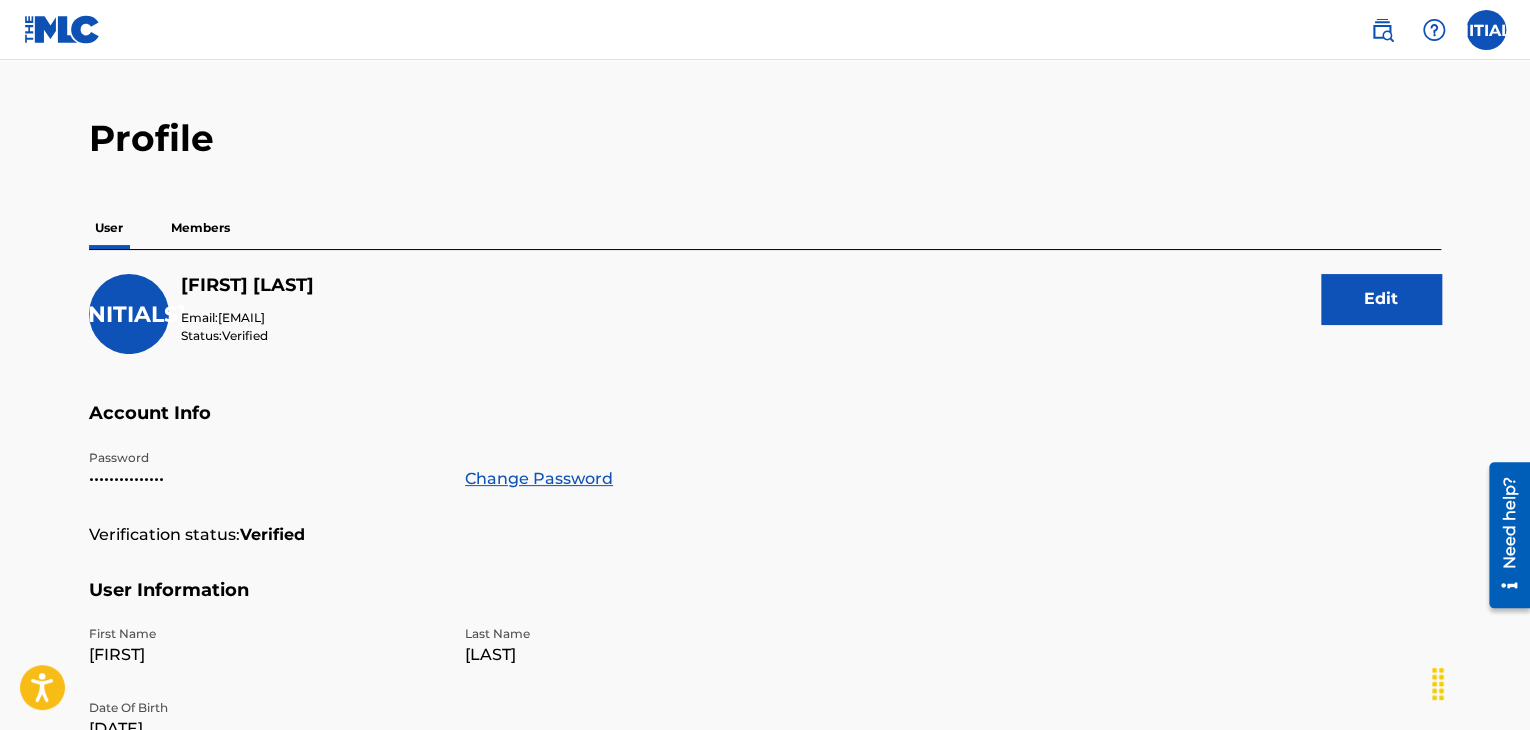 scroll, scrollTop: 12, scrollLeft: 0, axis: vertical 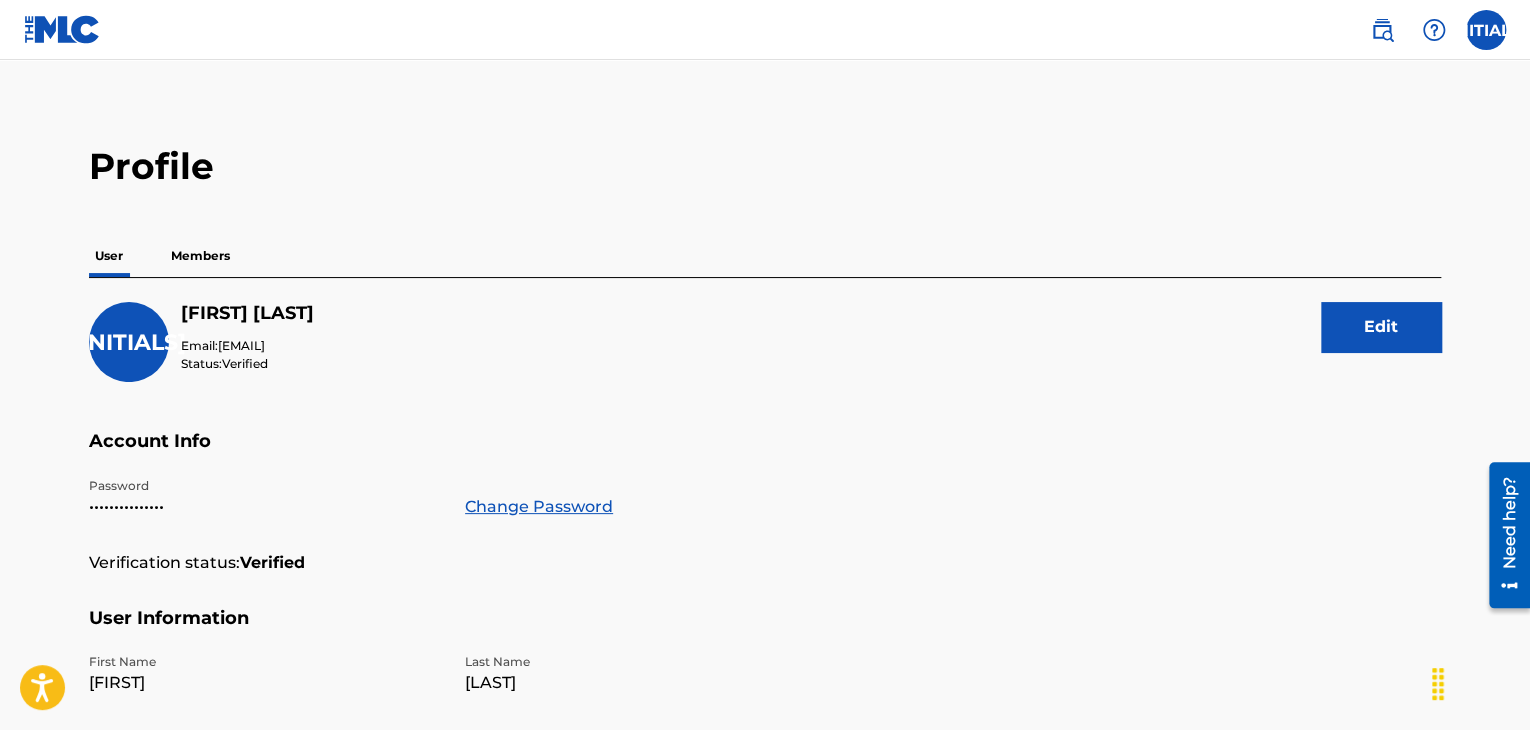 click on "Members" at bounding box center [200, 256] 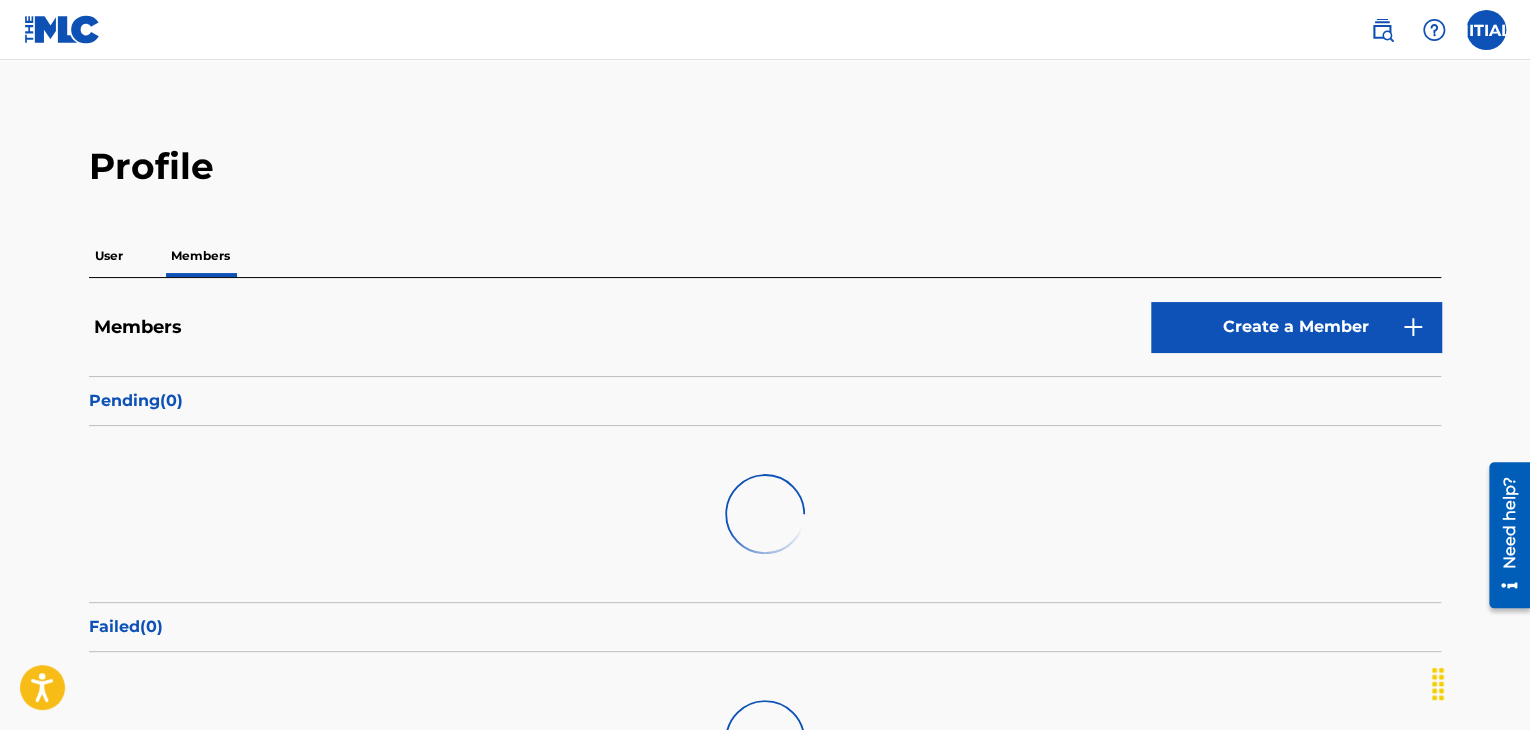 scroll, scrollTop: 0, scrollLeft: 0, axis: both 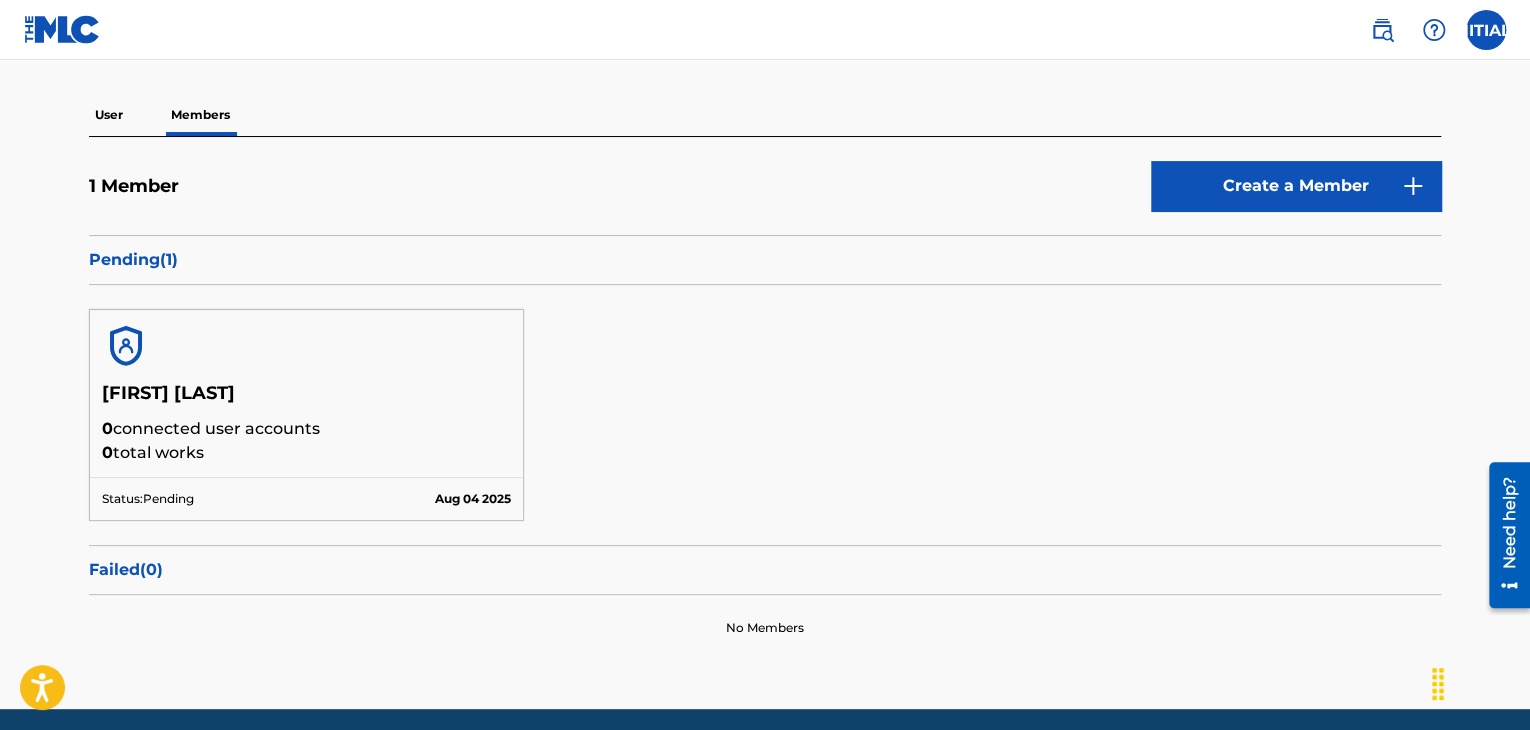 click at bounding box center (126, 346) 